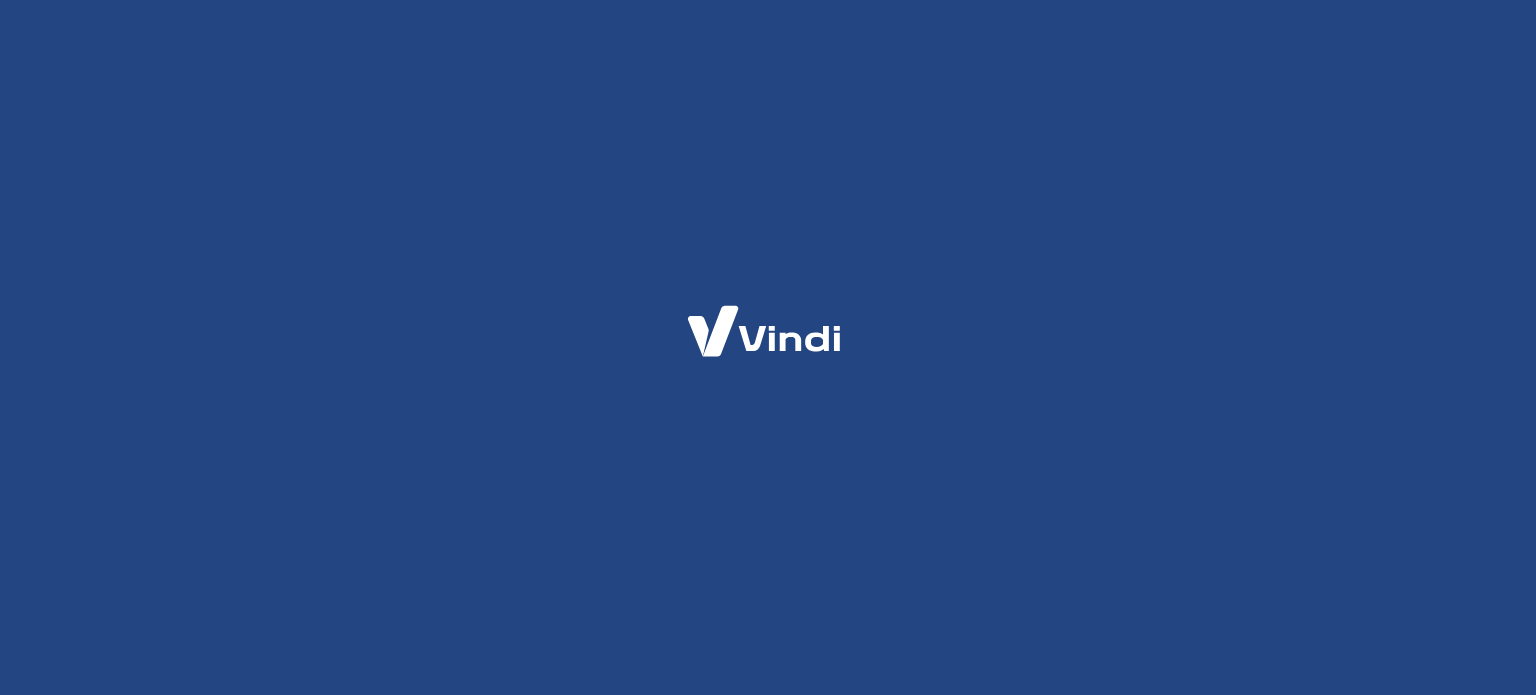scroll, scrollTop: 0, scrollLeft: 0, axis: both 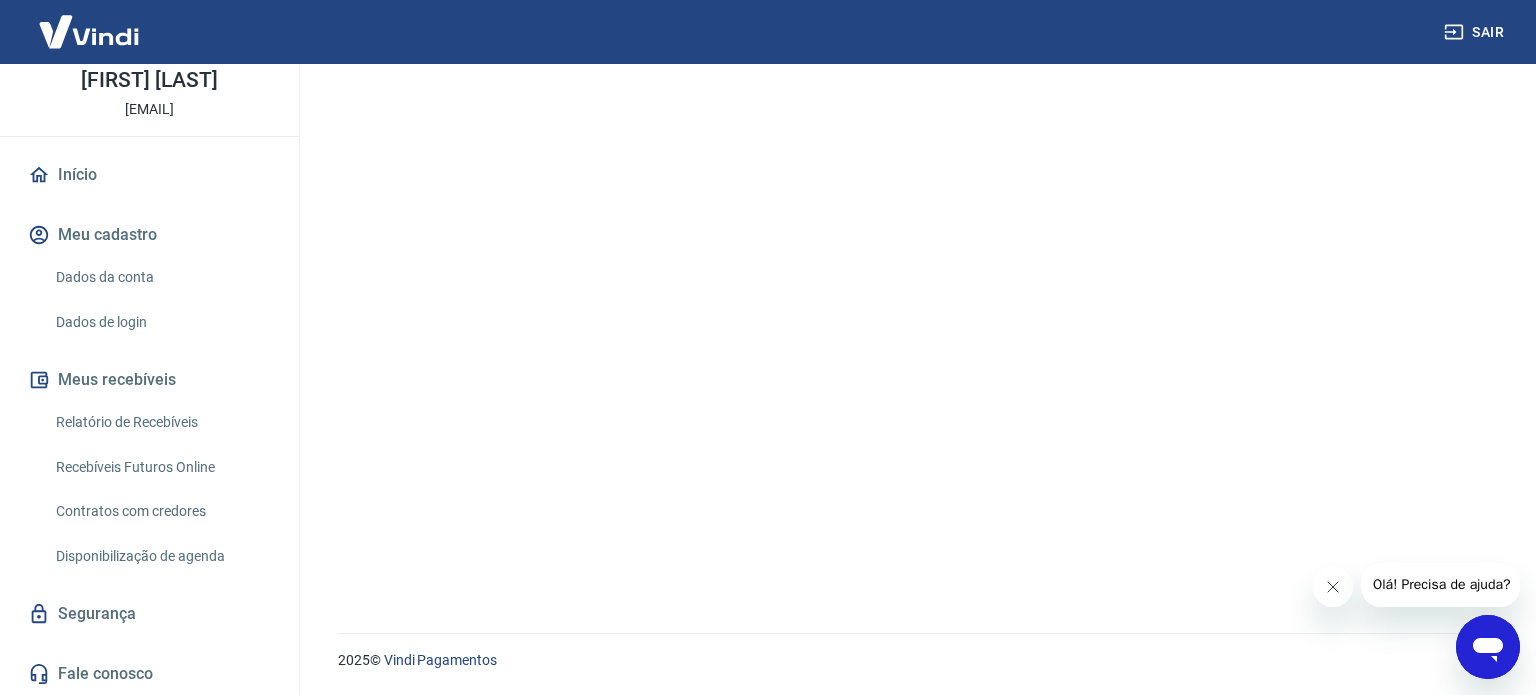 click on "Recebíveis Futuros Online" at bounding box center (161, 467) 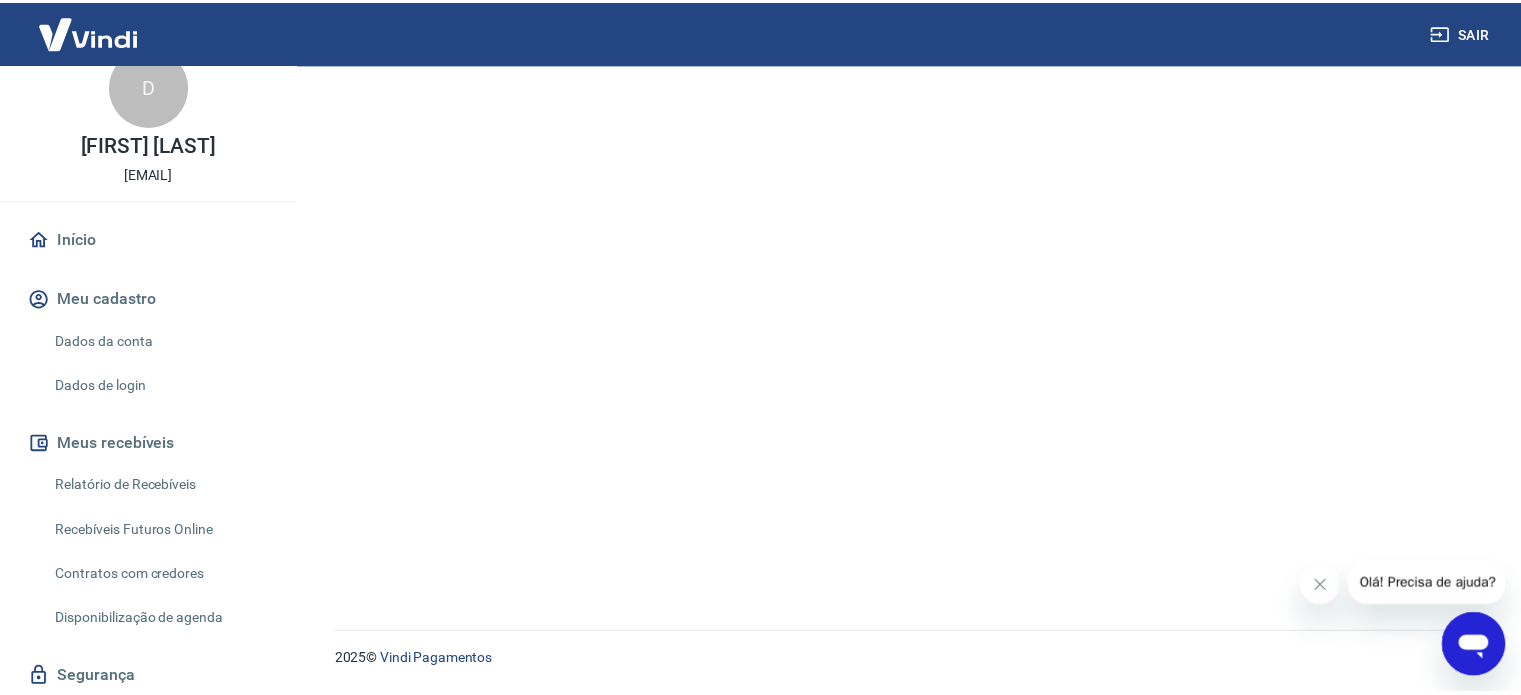 scroll, scrollTop: 0, scrollLeft: 0, axis: both 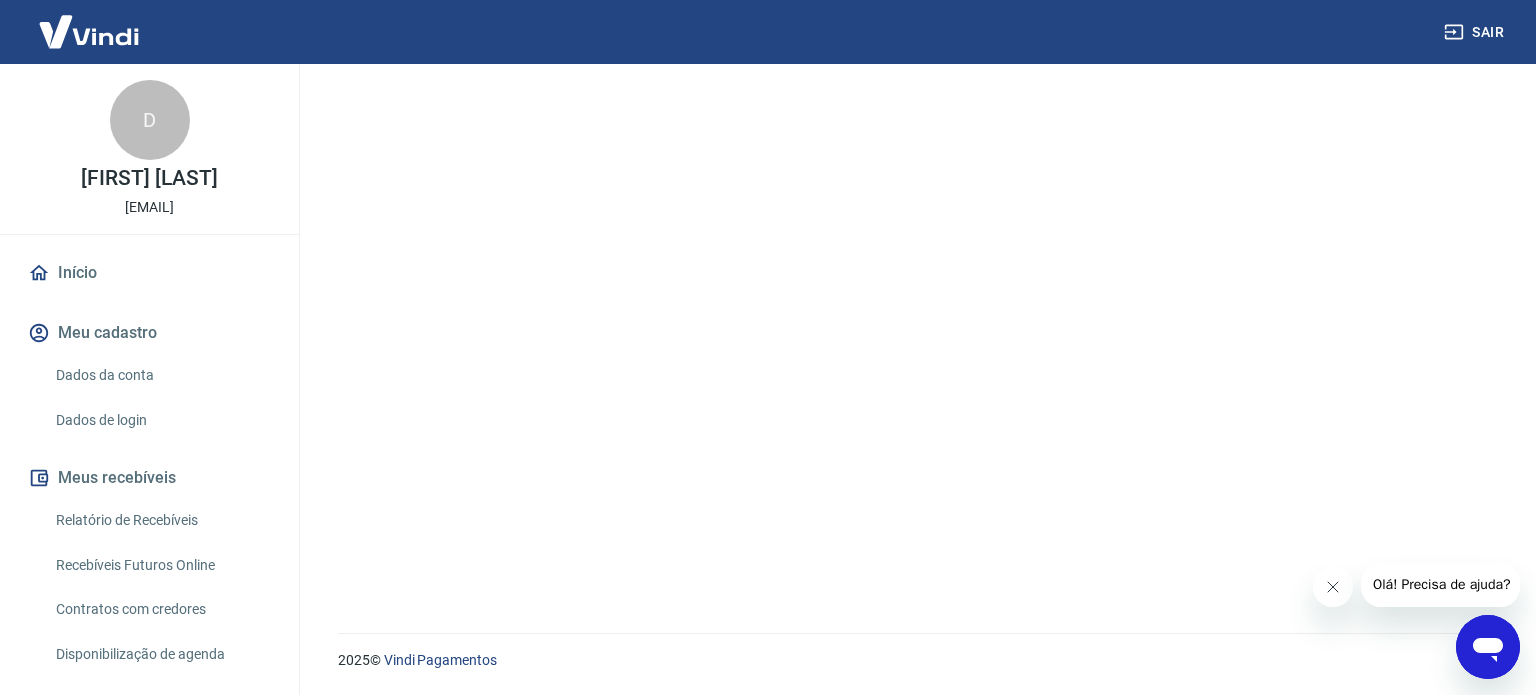 click on "Dados da conta" at bounding box center [161, 375] 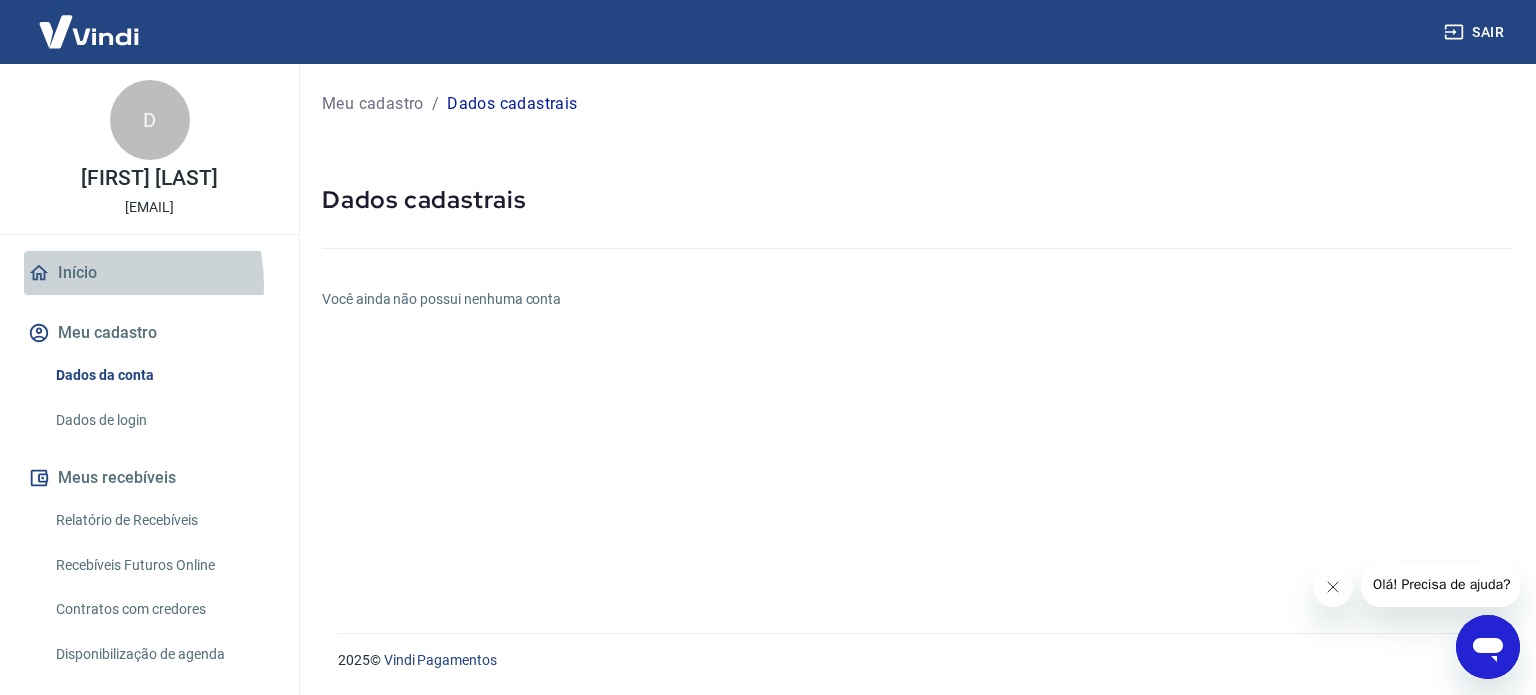 click on "Início" at bounding box center [149, 273] 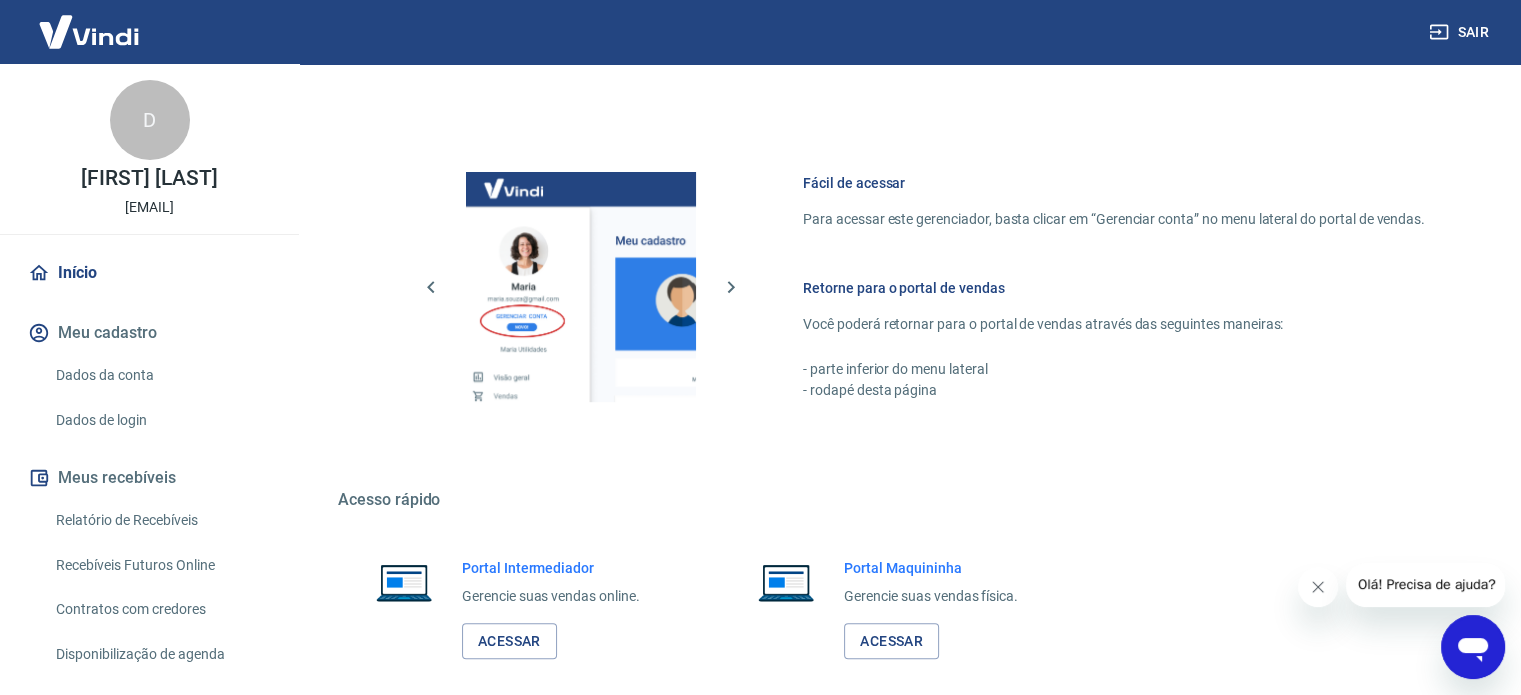 scroll, scrollTop: 1091, scrollLeft: 0, axis: vertical 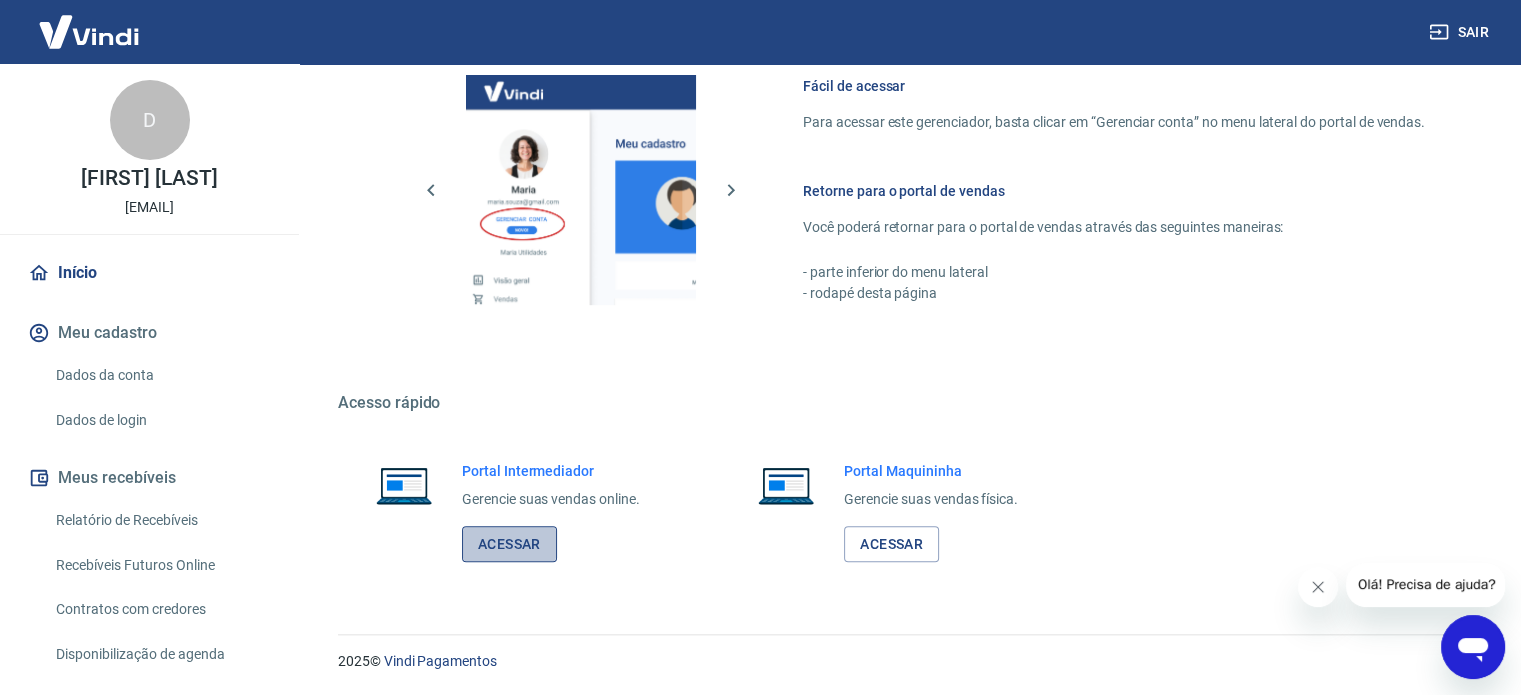 click on "Acessar" at bounding box center [509, 544] 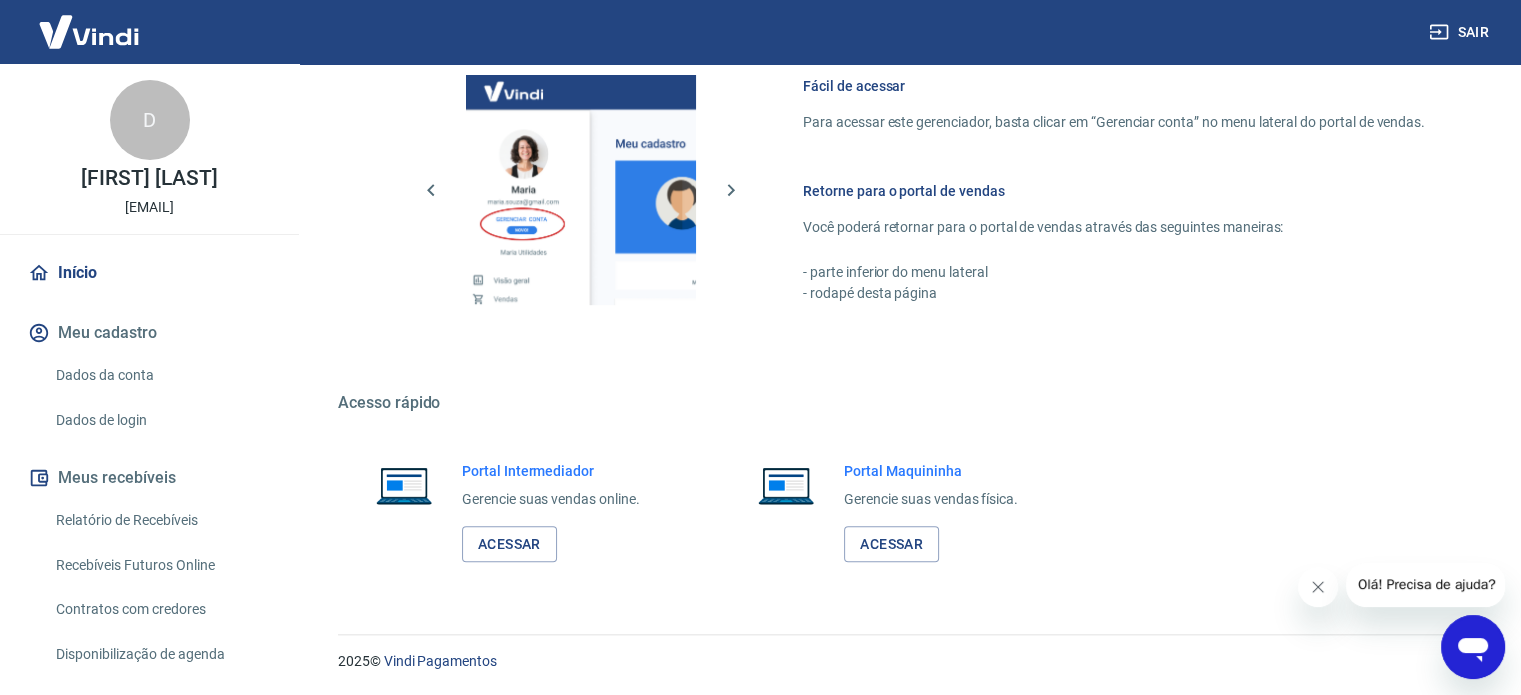 click on "Relatório de Recebíveis" at bounding box center [161, 520] 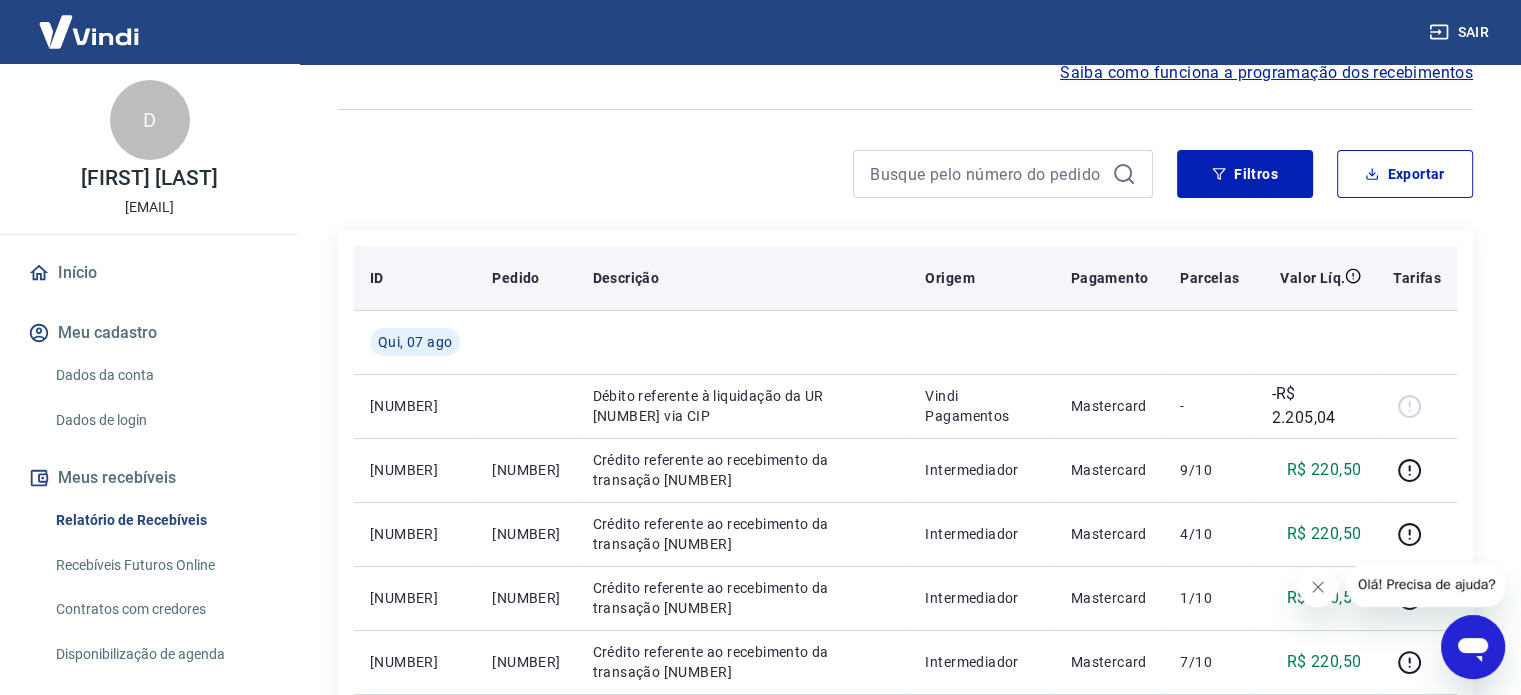 scroll, scrollTop: 100, scrollLeft: 0, axis: vertical 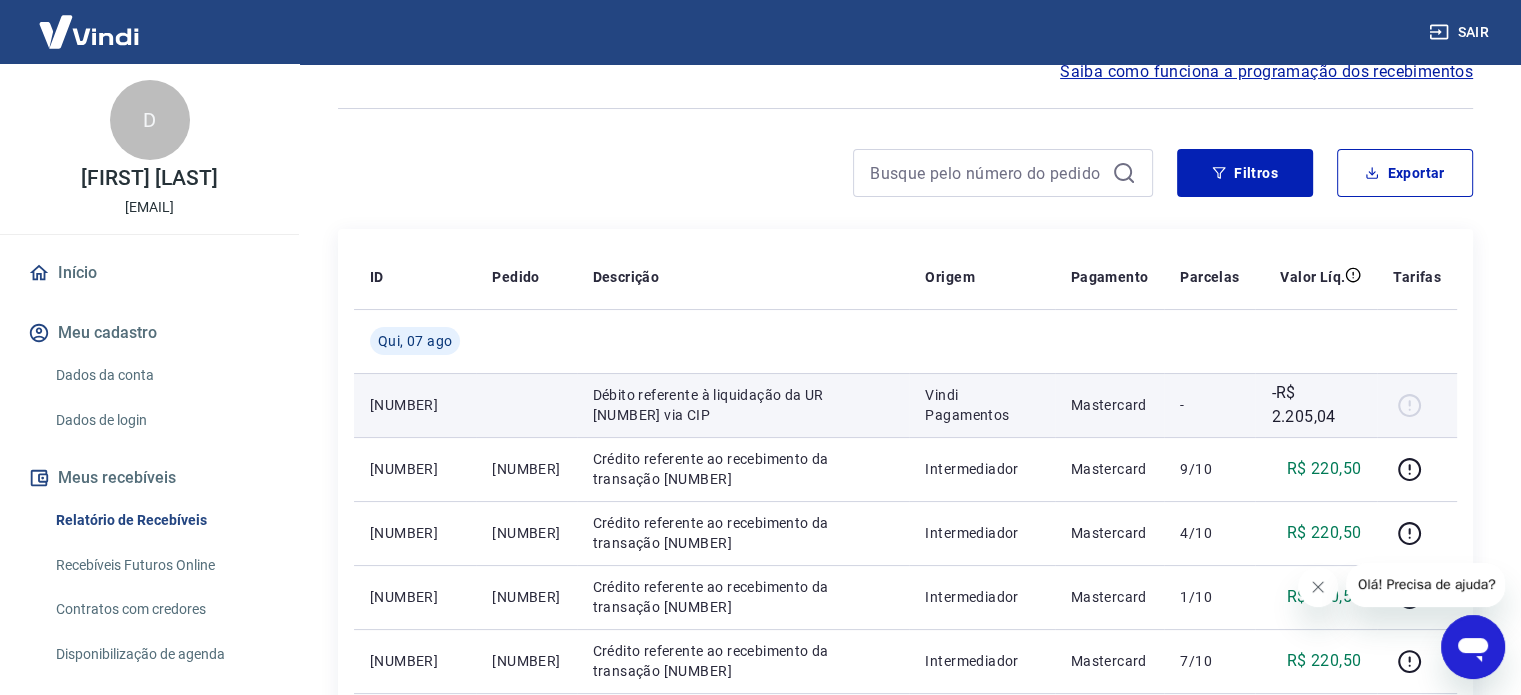 click at bounding box center (1417, 405) 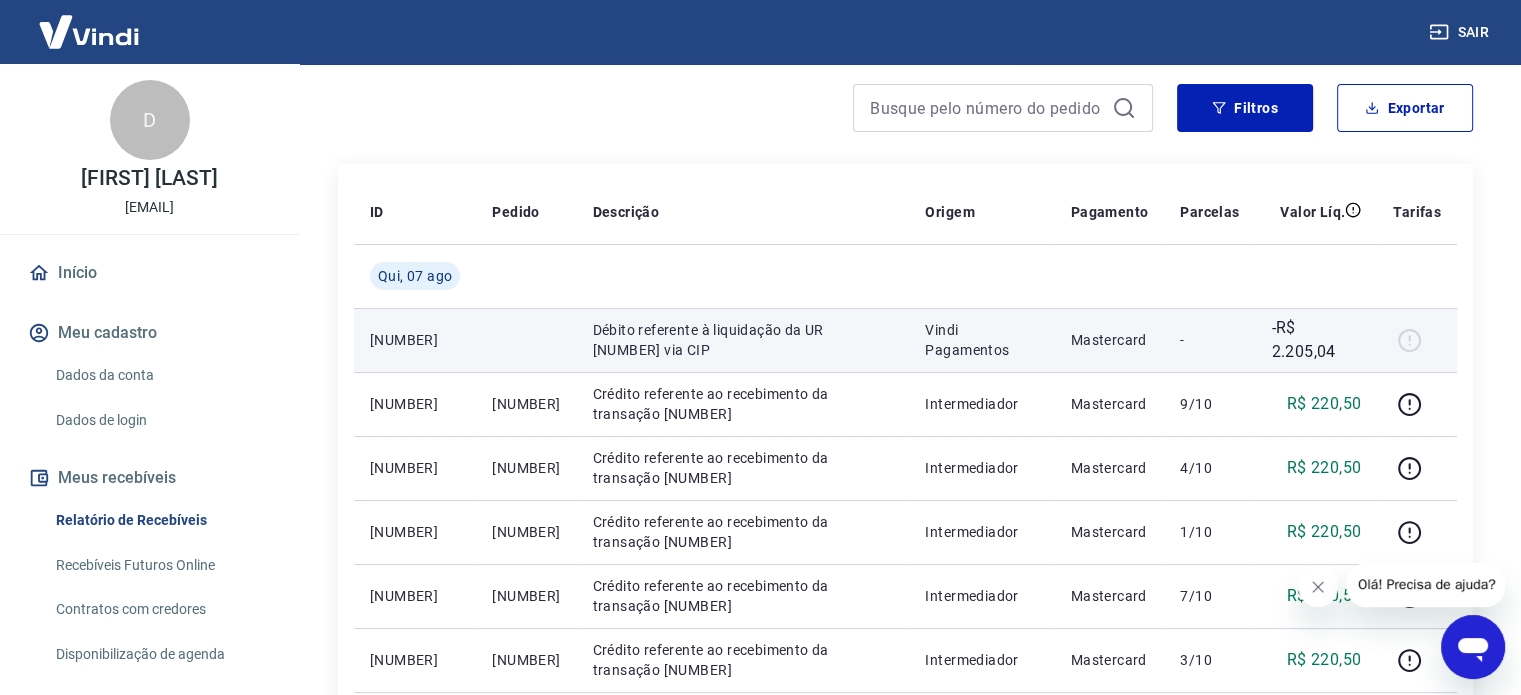 scroll, scrollTop: 200, scrollLeft: 0, axis: vertical 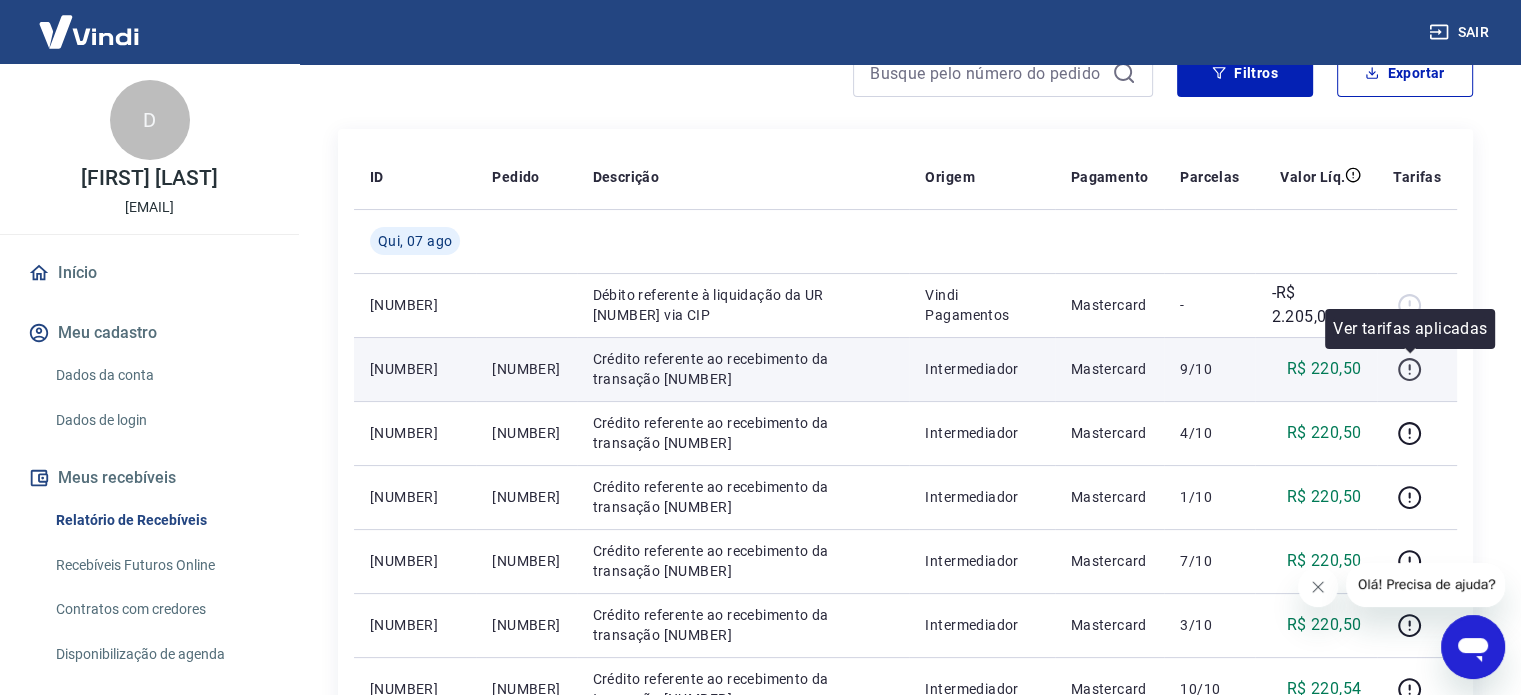 click 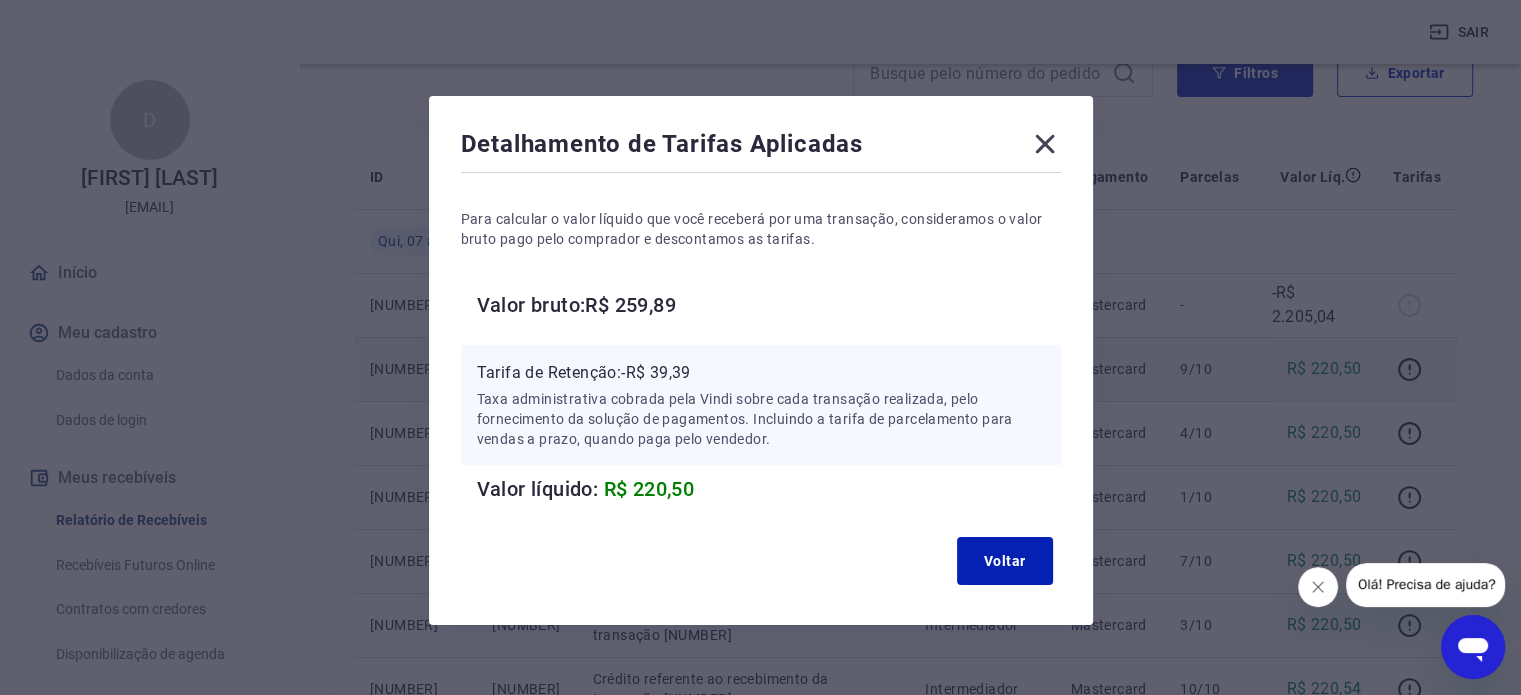 click 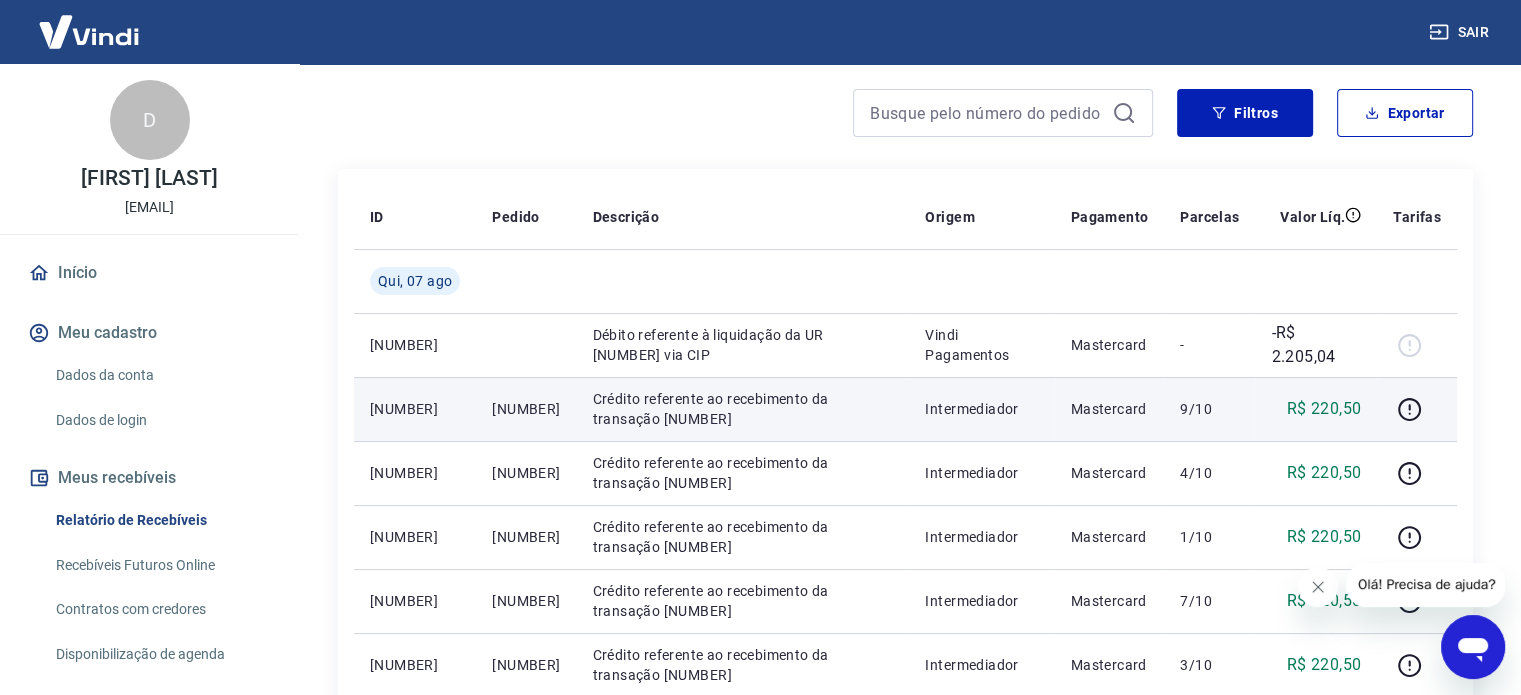scroll, scrollTop: 100, scrollLeft: 0, axis: vertical 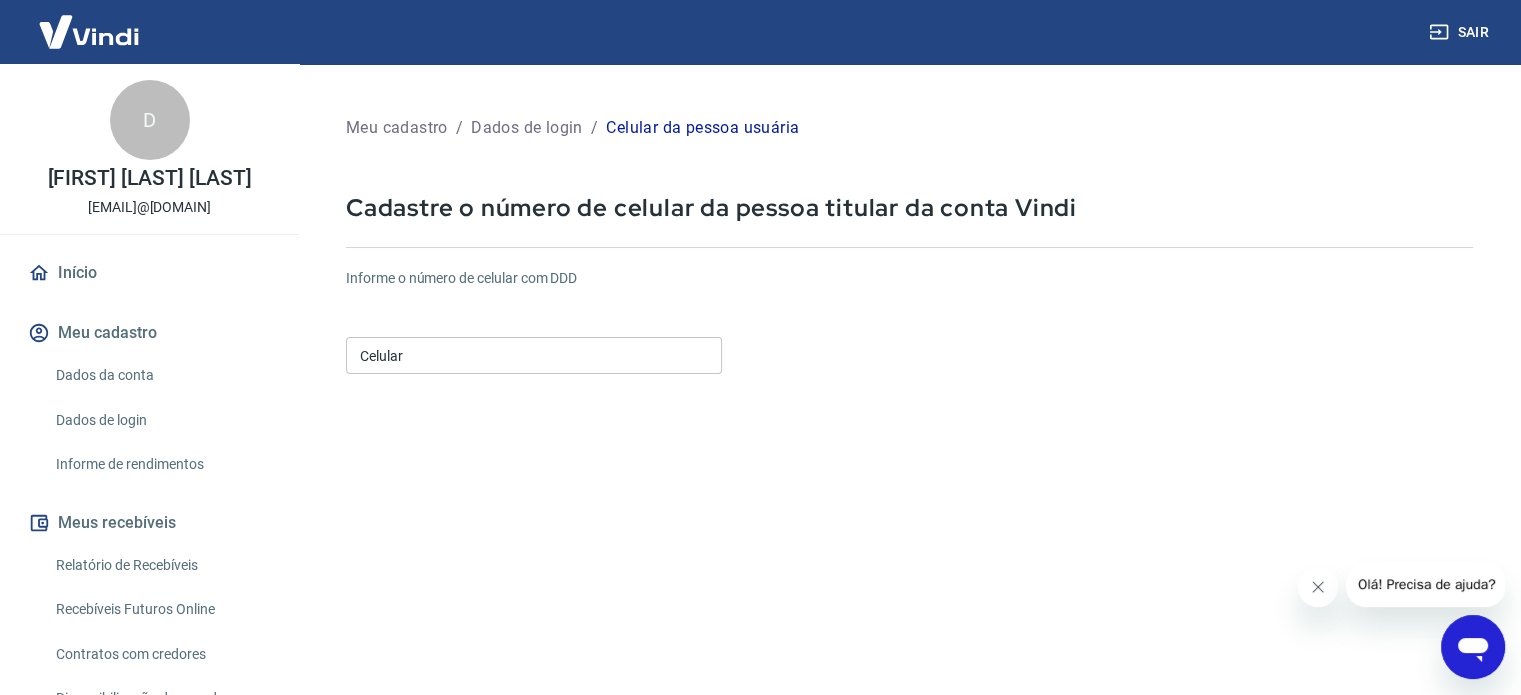 click on "Celular" at bounding box center (534, 355) 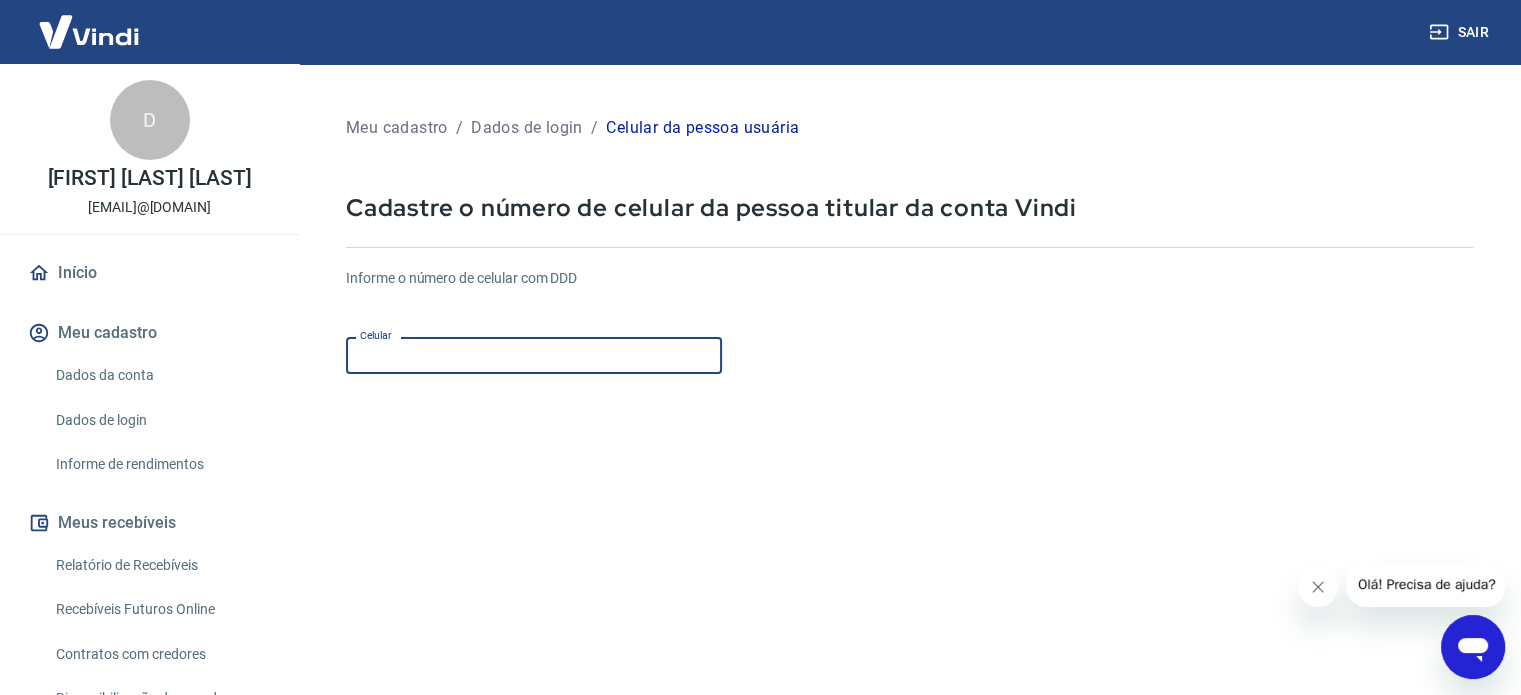 type on "(51) 99126-3935" 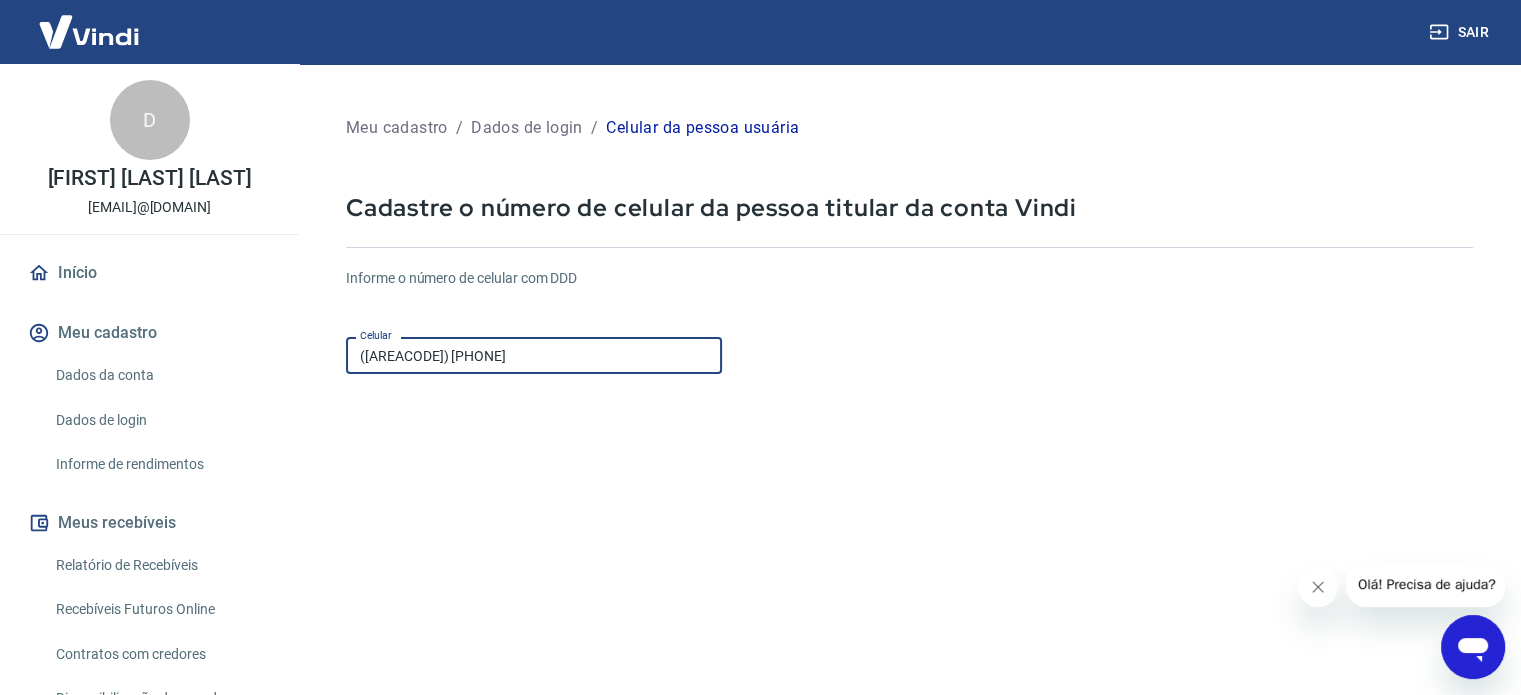 scroll, scrollTop: 251, scrollLeft: 0, axis: vertical 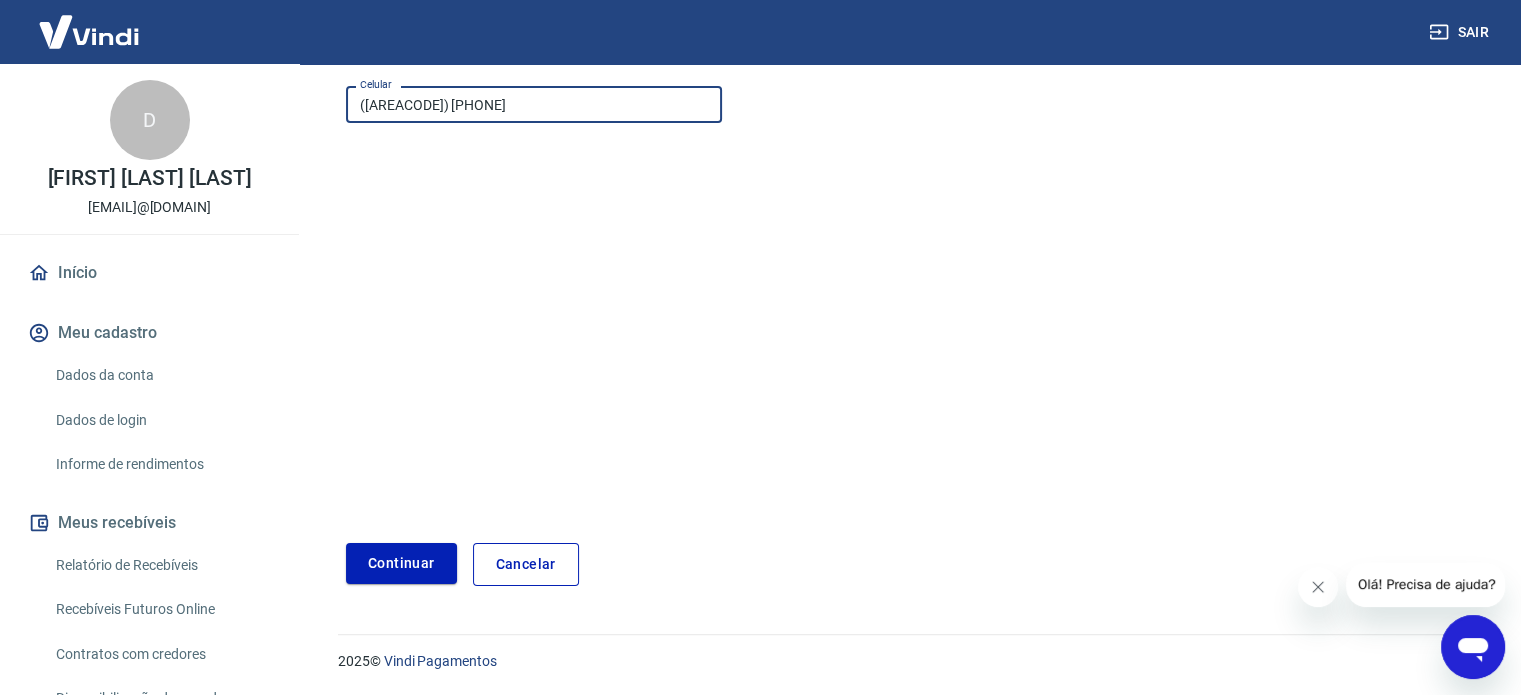 click on "Continuar" at bounding box center [401, 563] 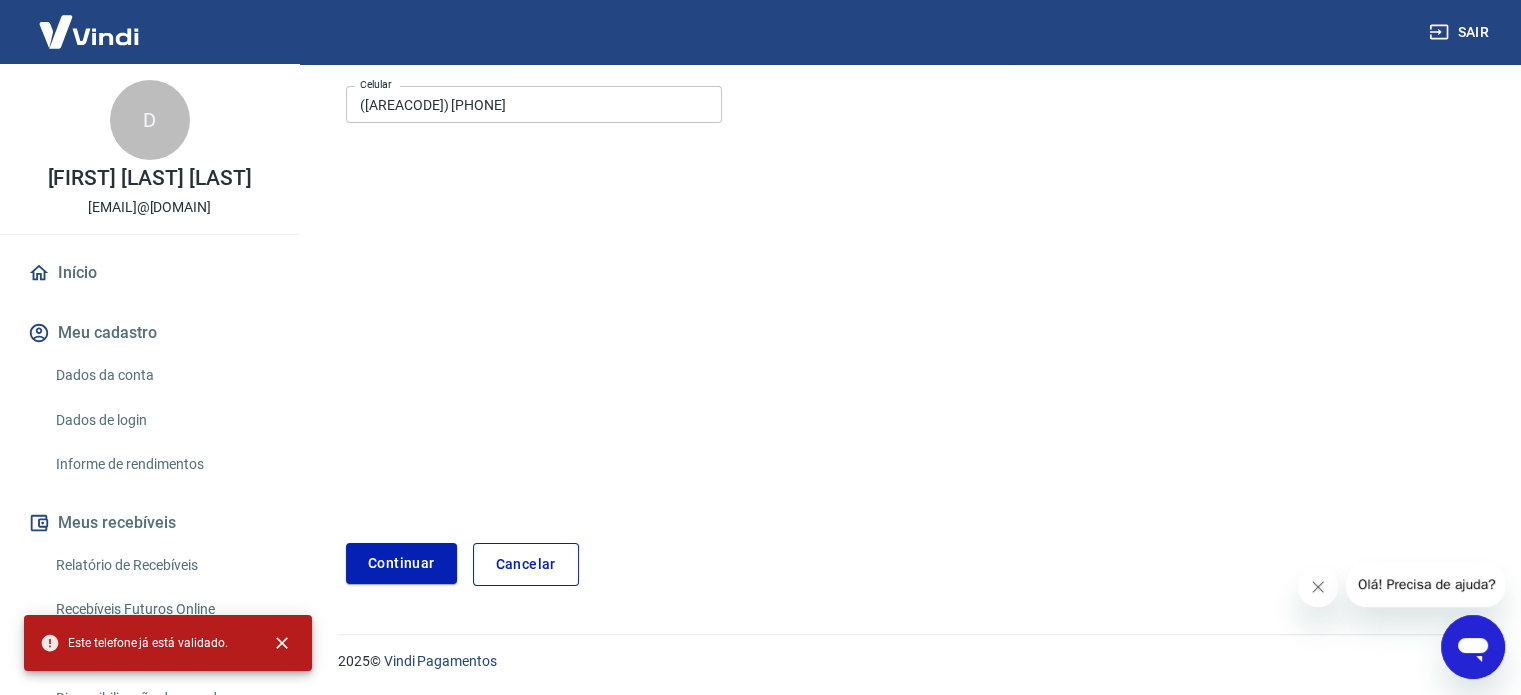 scroll, scrollTop: 100, scrollLeft: 0, axis: vertical 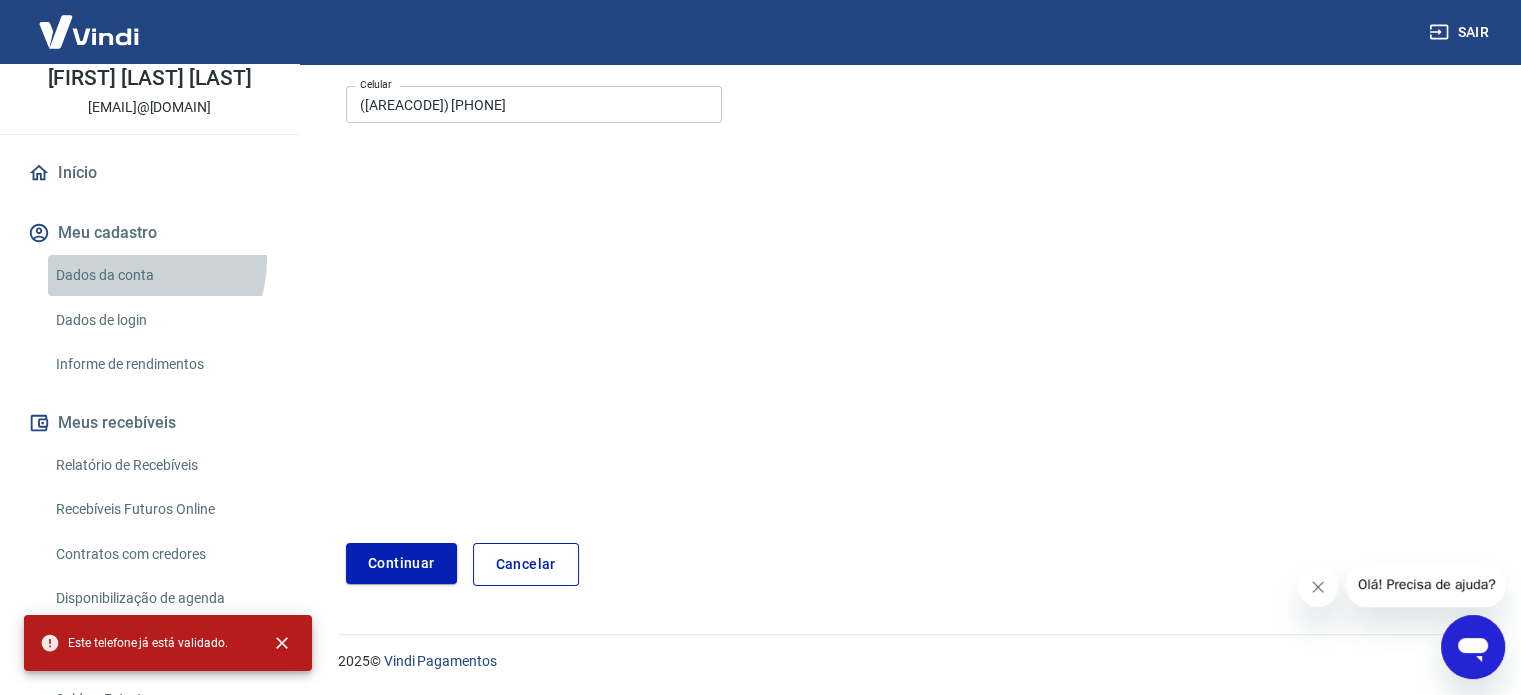 click on "Dados da conta" at bounding box center (161, 275) 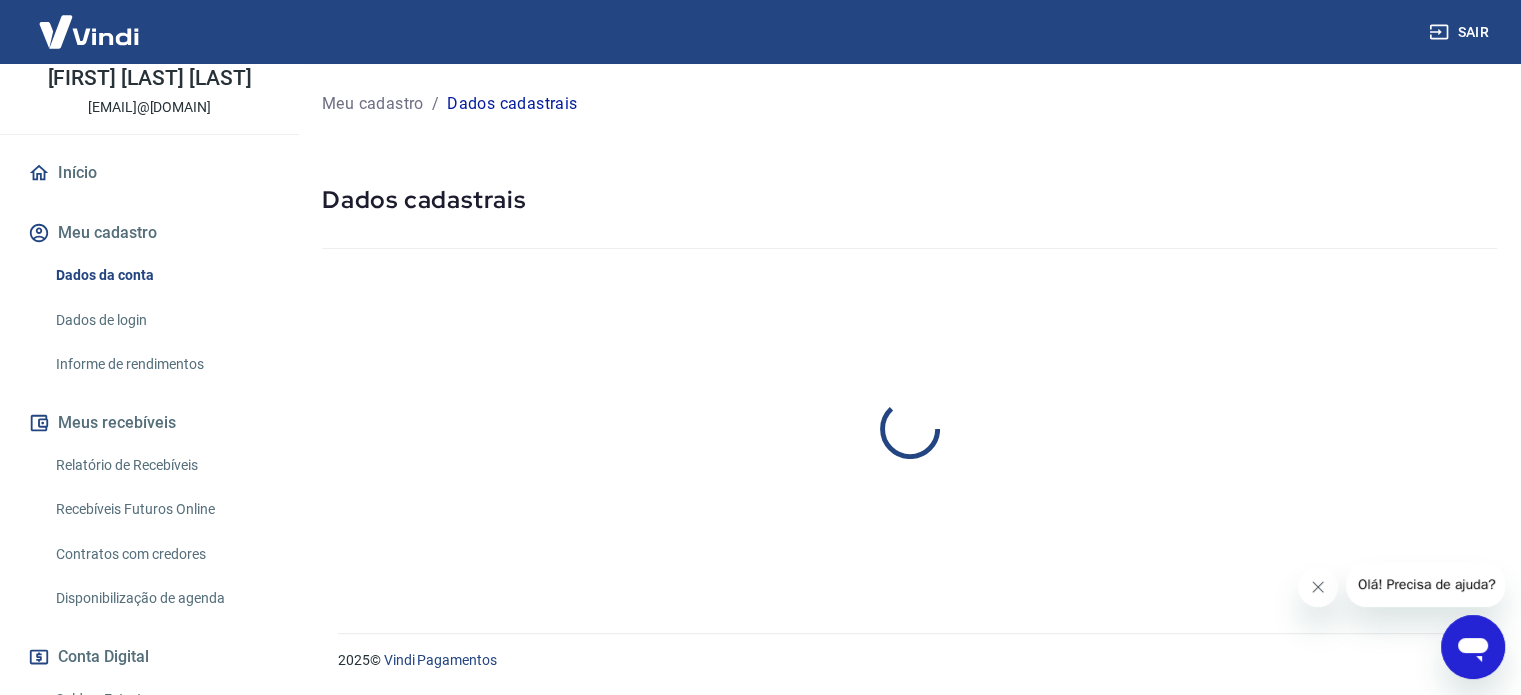 scroll, scrollTop: 0, scrollLeft: 0, axis: both 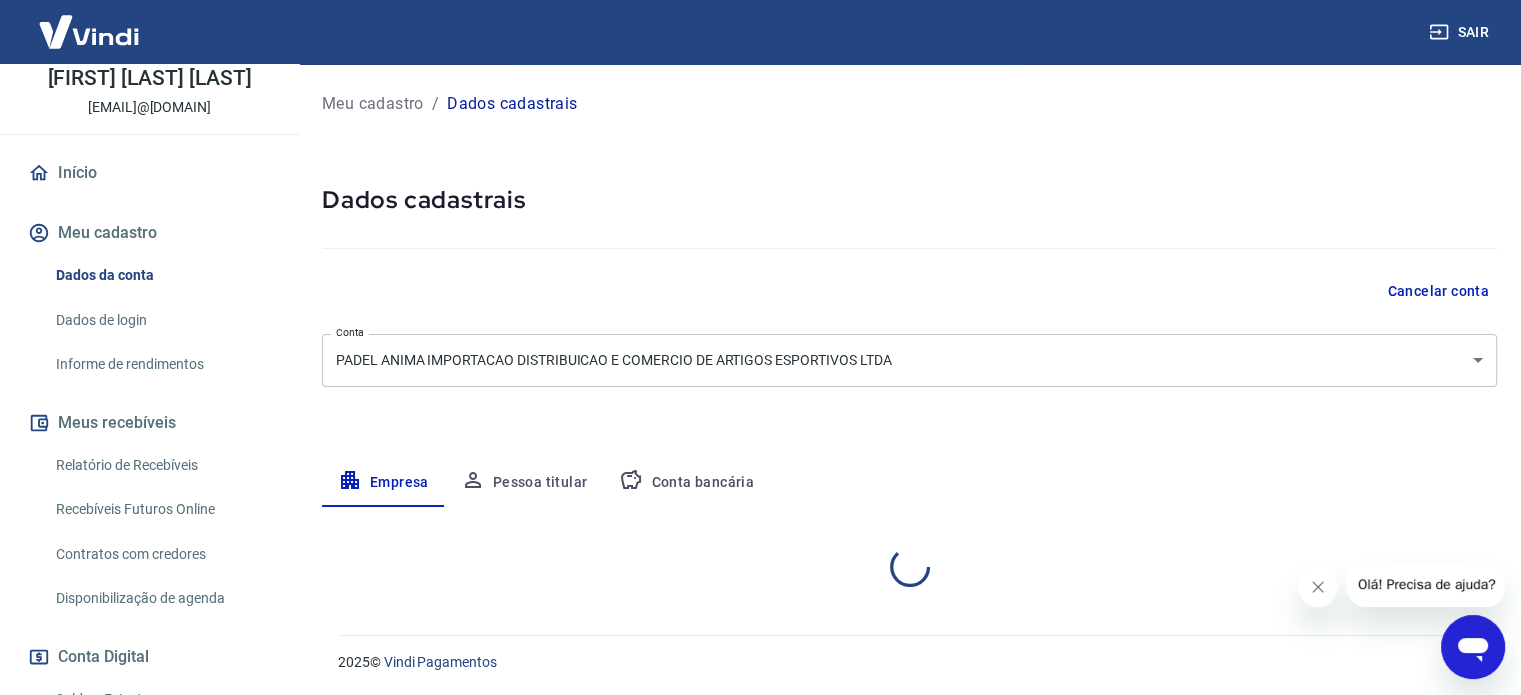 select on "RS" 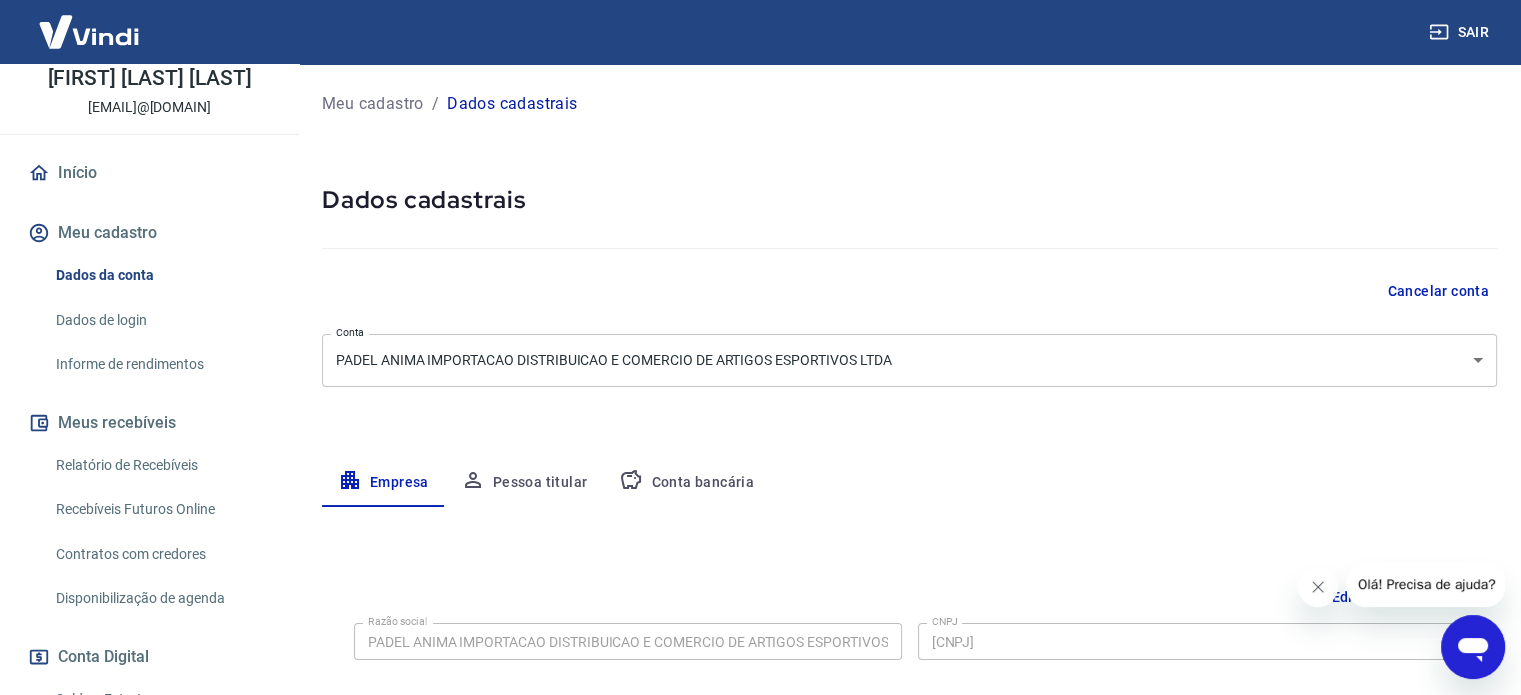 click on "Dados de login" at bounding box center (161, 320) 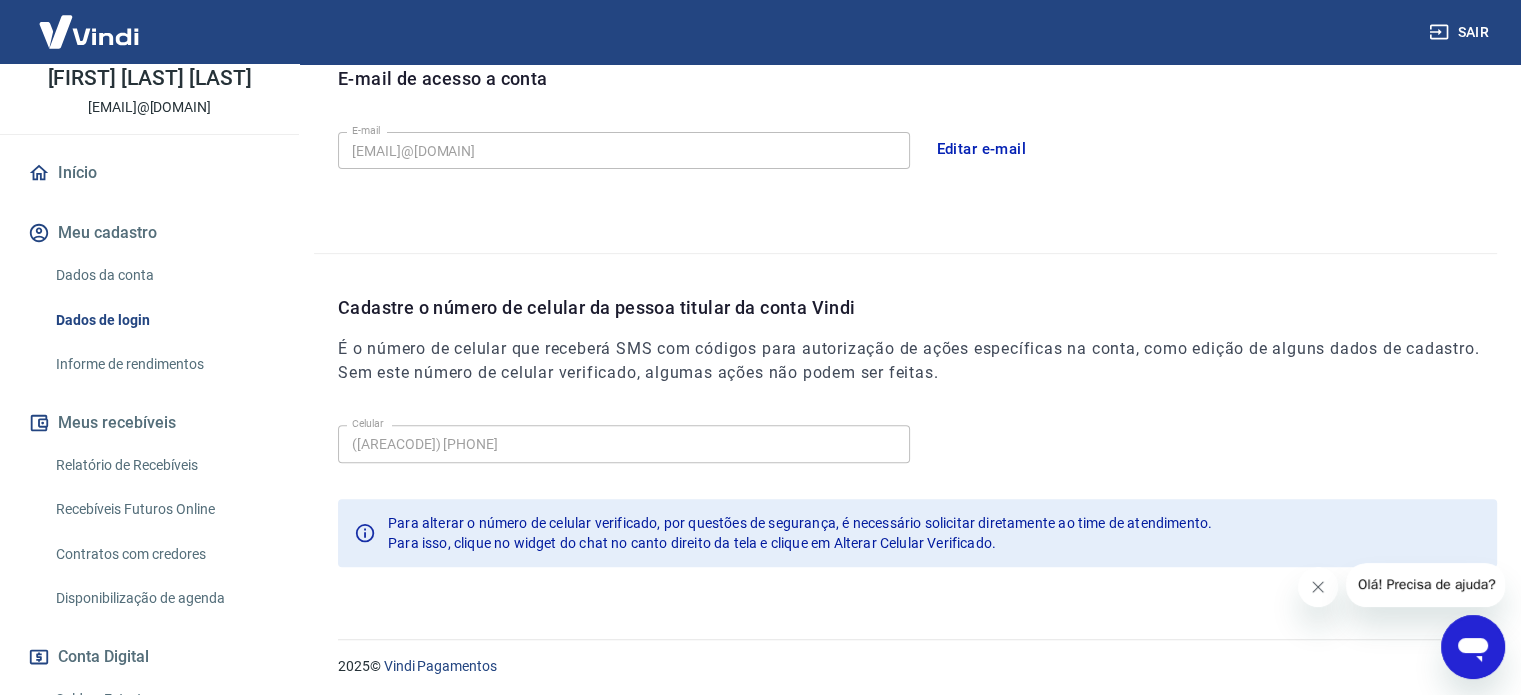 scroll, scrollTop: 584, scrollLeft: 0, axis: vertical 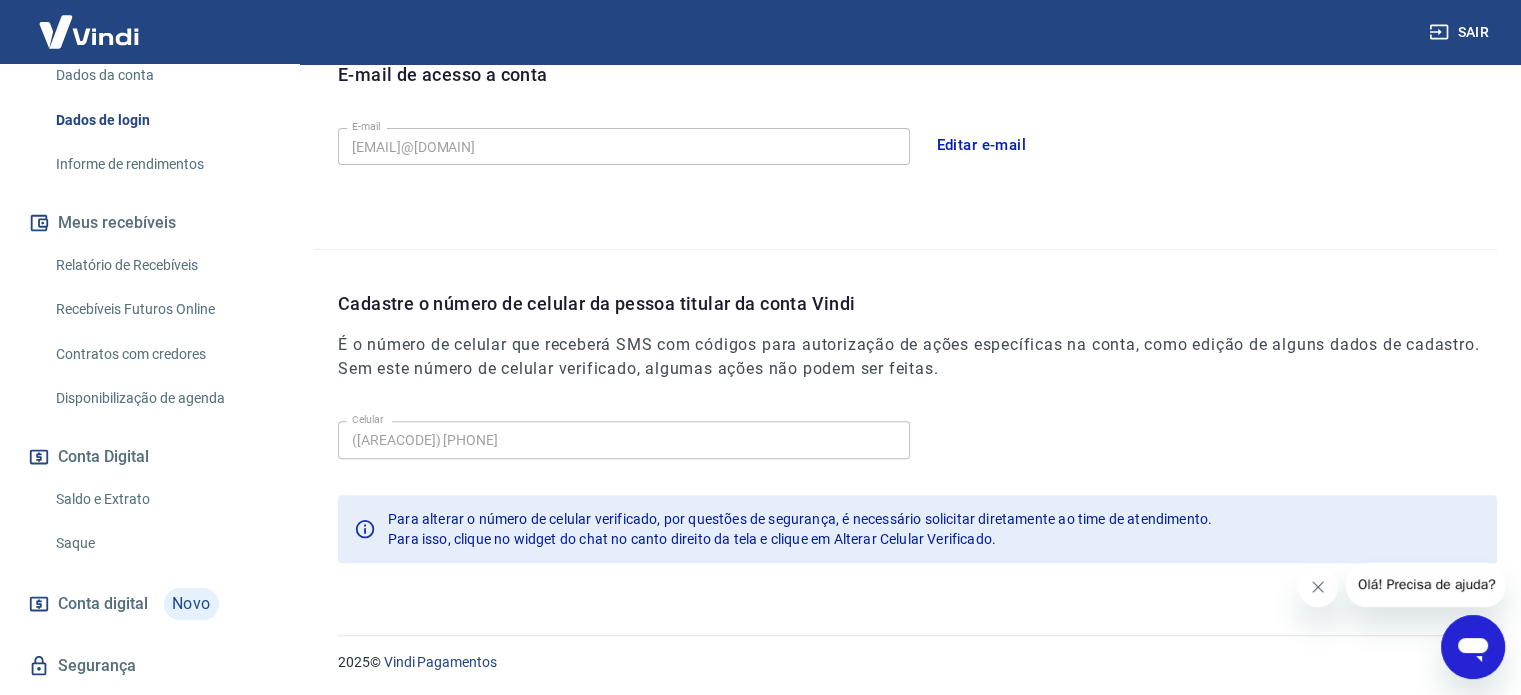 click on "Saldo e Extrato" at bounding box center [161, 499] 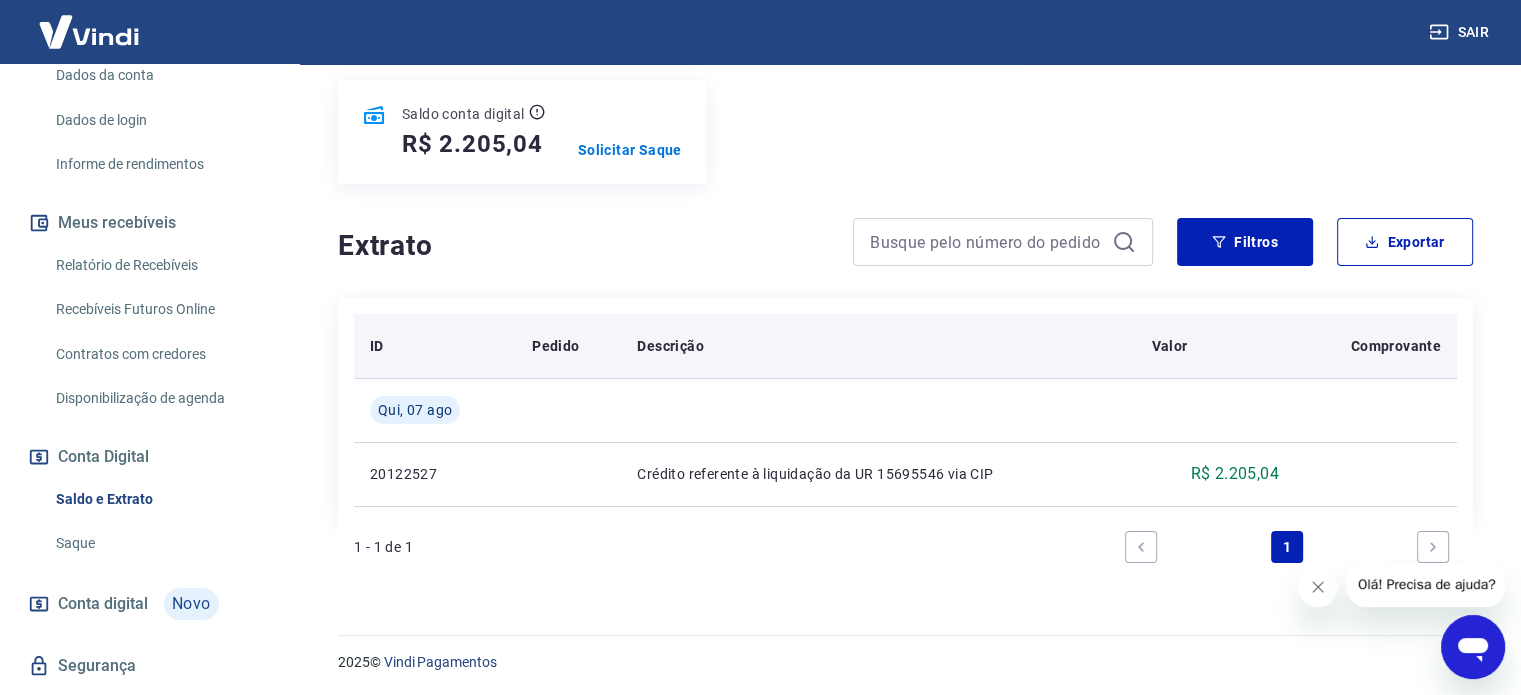 scroll, scrollTop: 246, scrollLeft: 0, axis: vertical 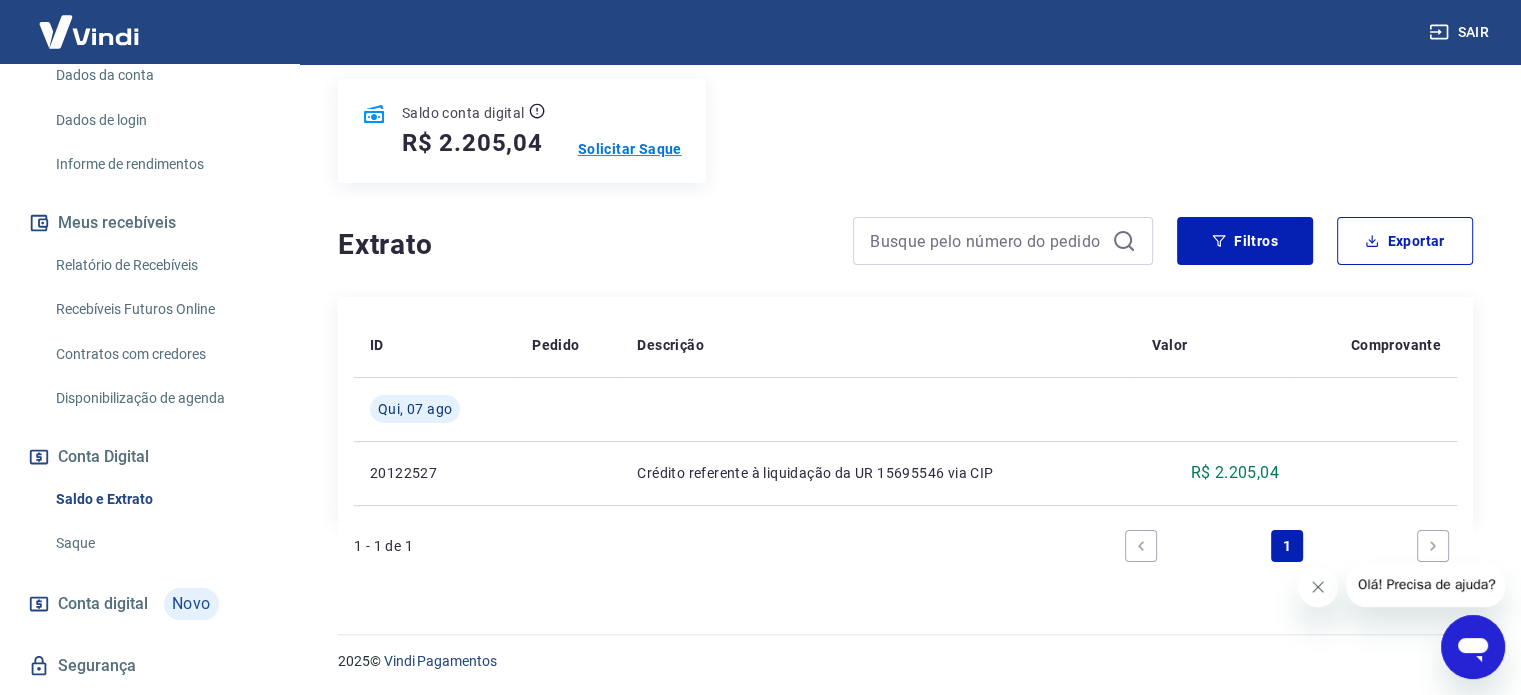 click on "Solicitar Saque" at bounding box center [630, 149] 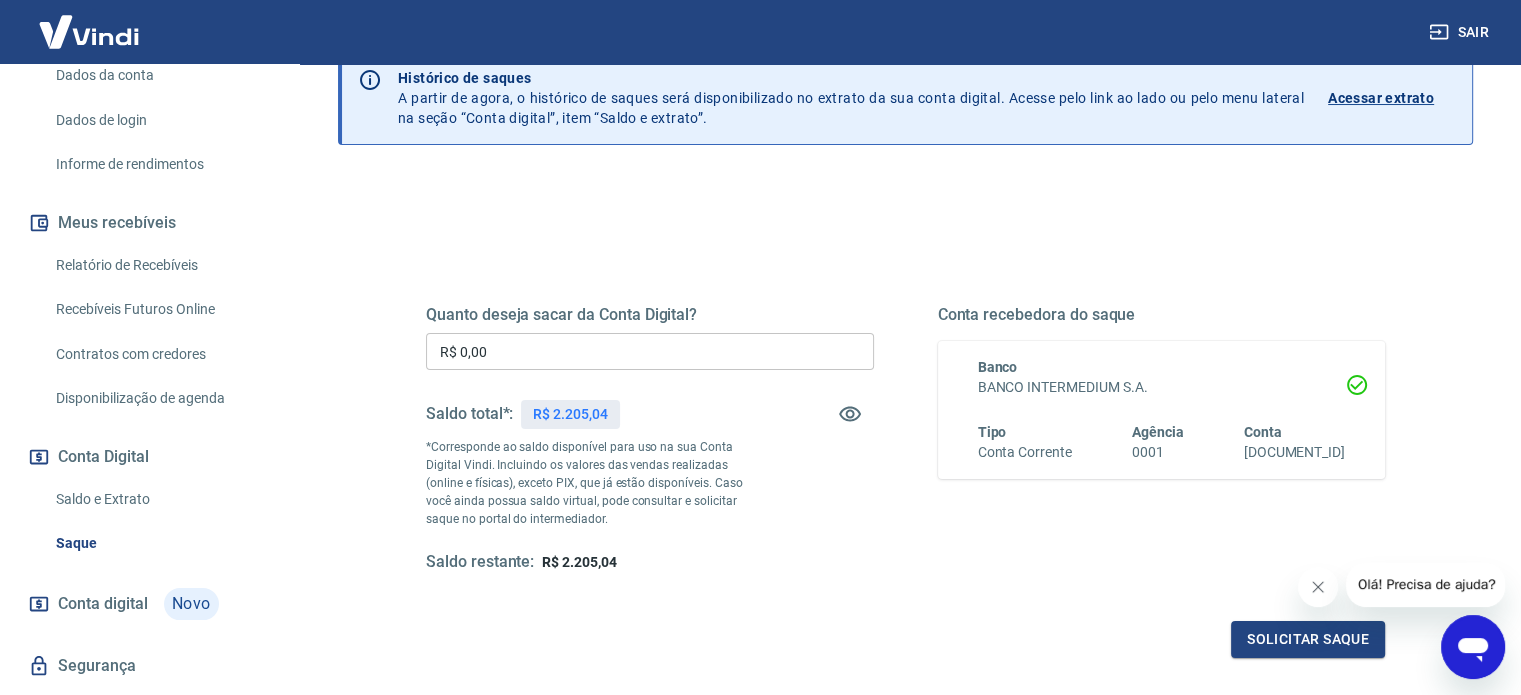 scroll, scrollTop: 292, scrollLeft: 0, axis: vertical 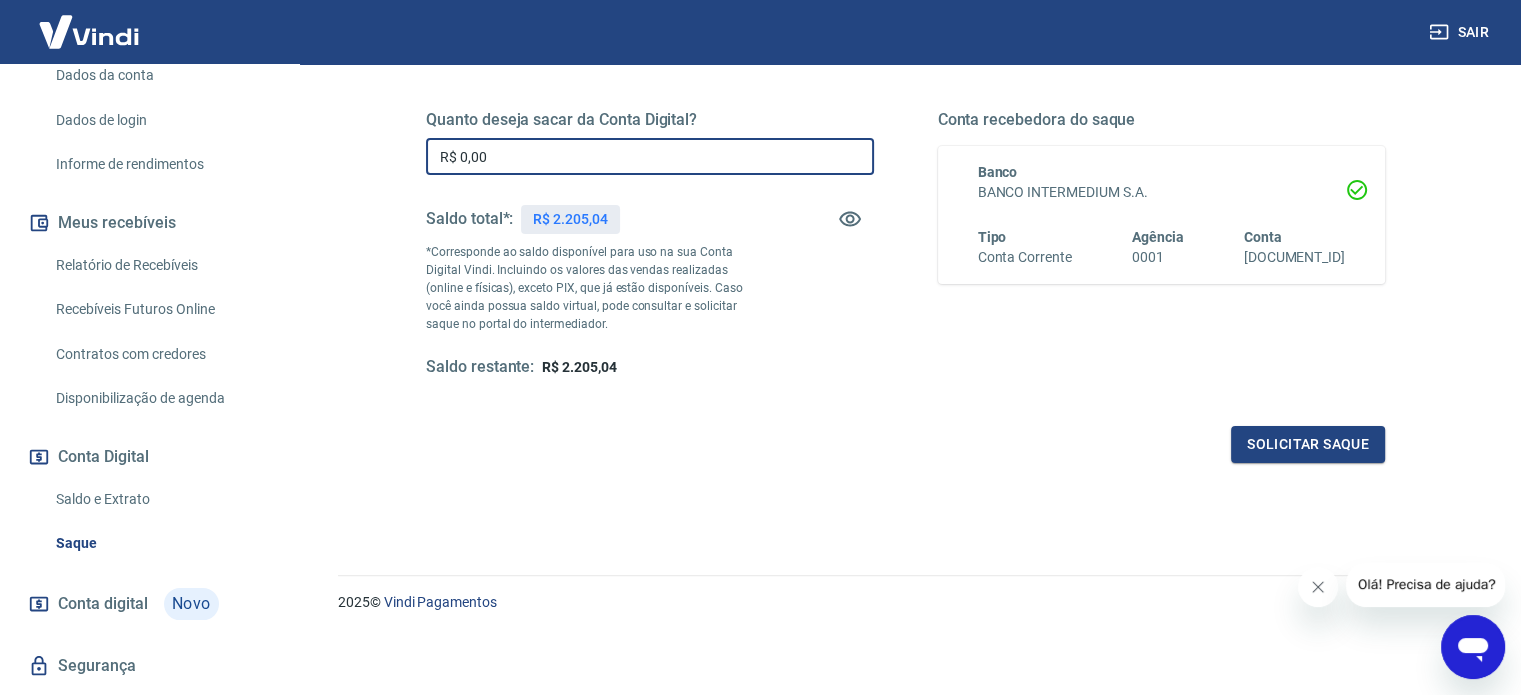 click on "R$ 0,00" at bounding box center (650, 156) 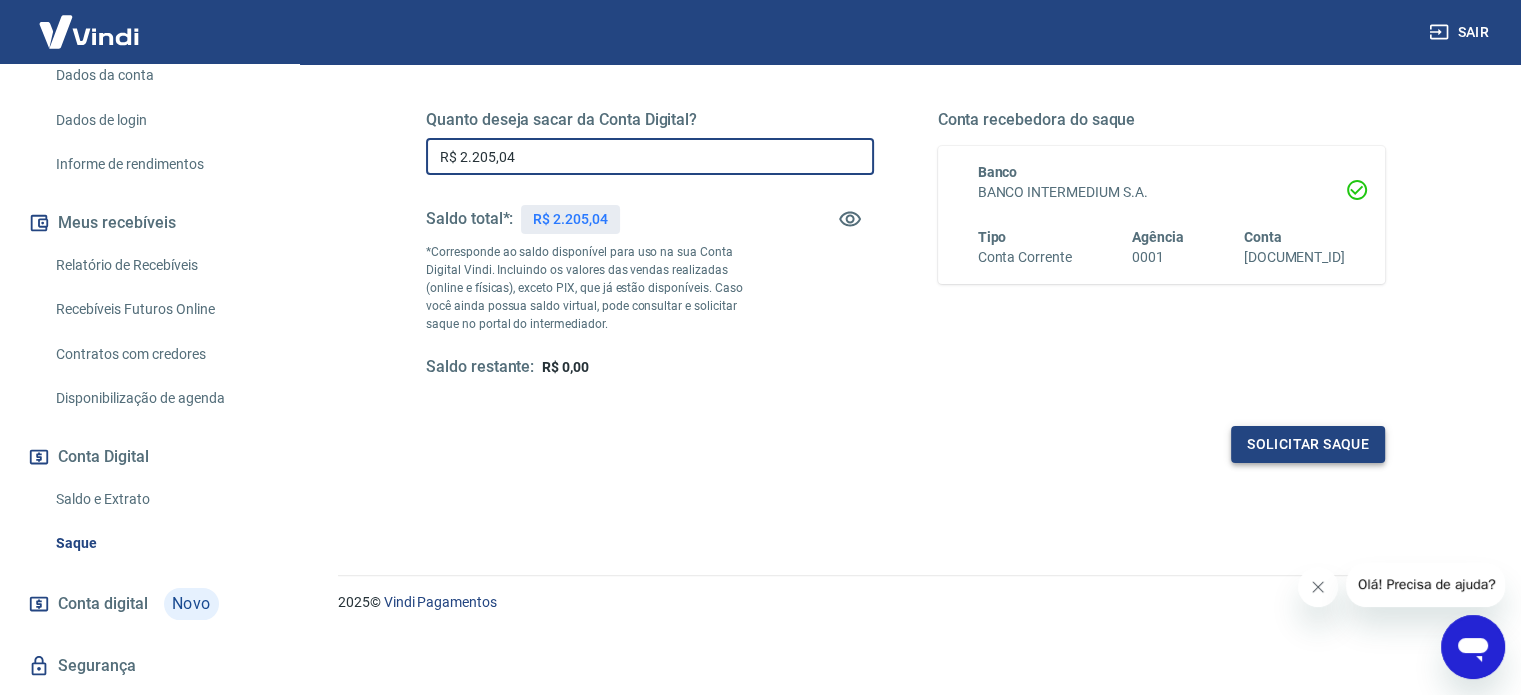 type on "R$ 2.205,04" 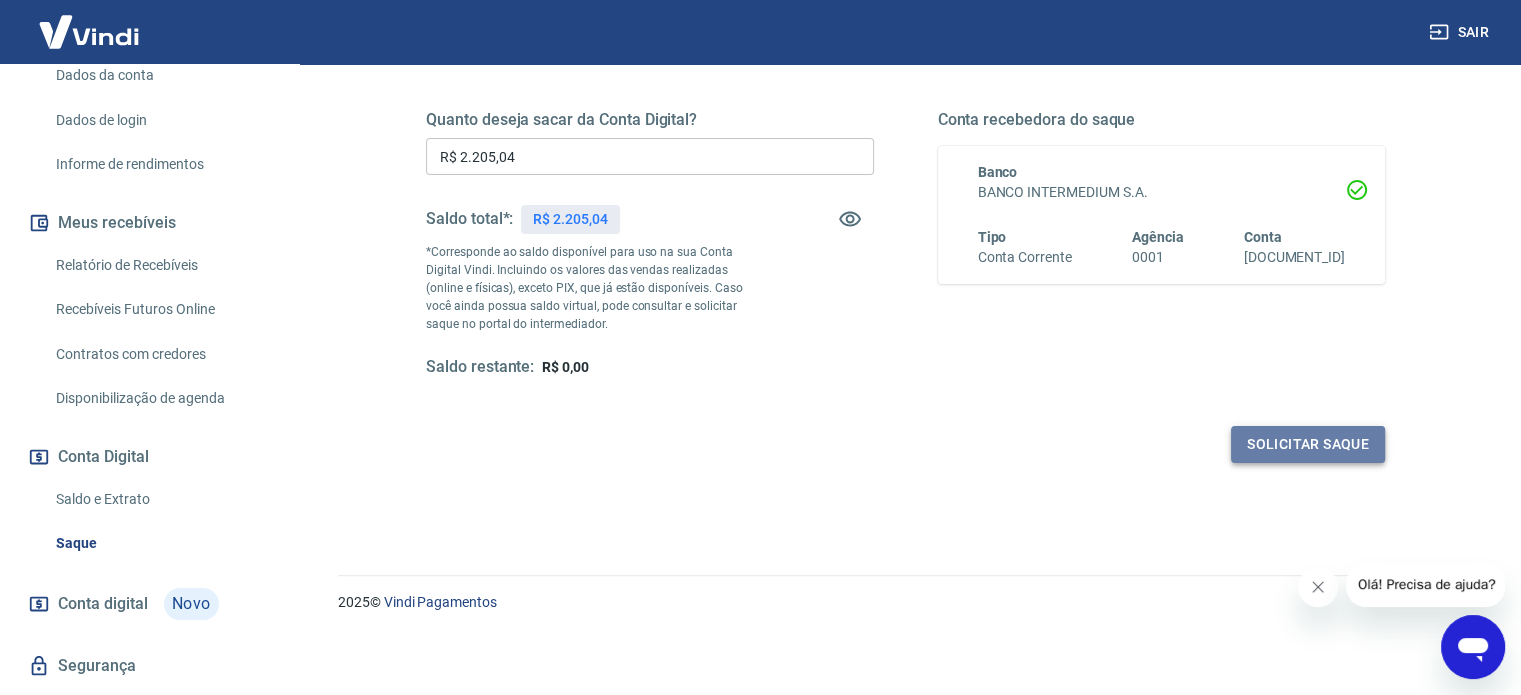click on "Solicitar saque" at bounding box center [1308, 444] 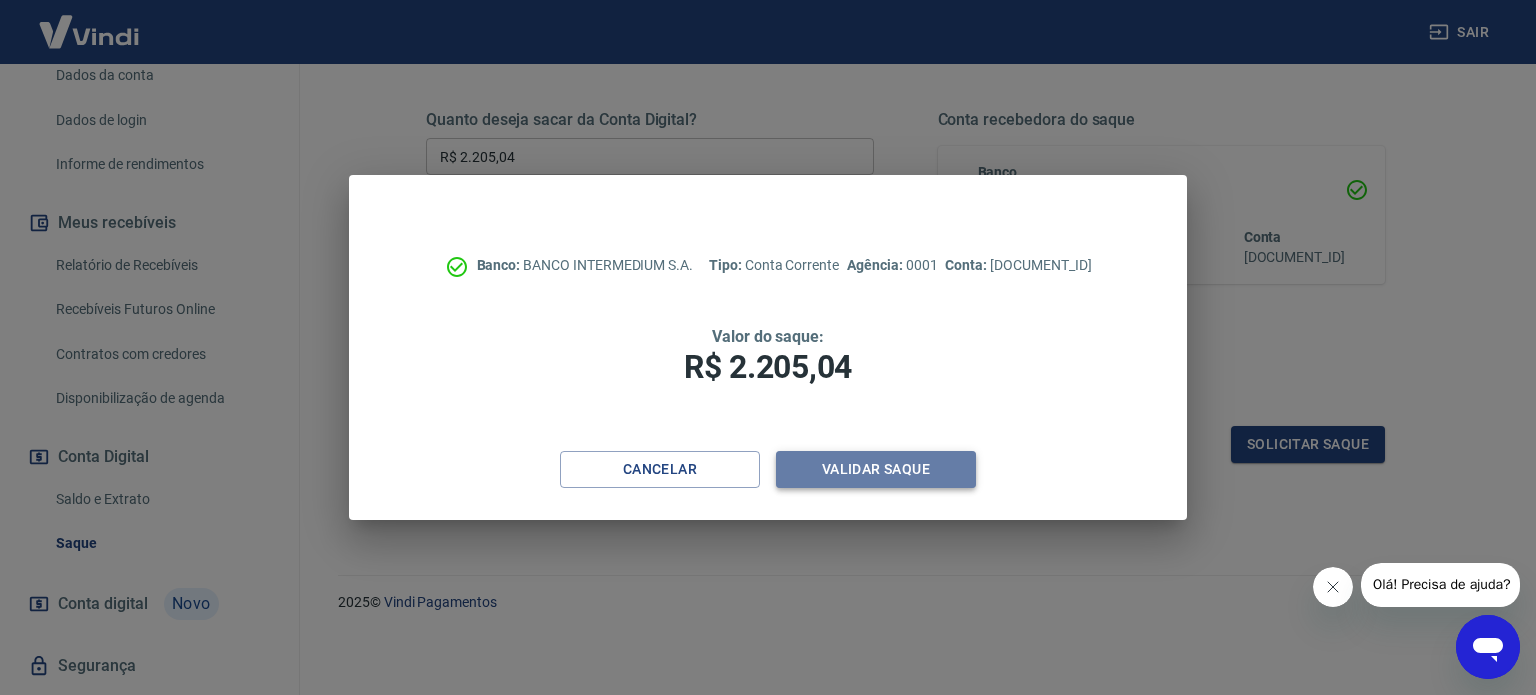 click on "Validar saque" at bounding box center (876, 469) 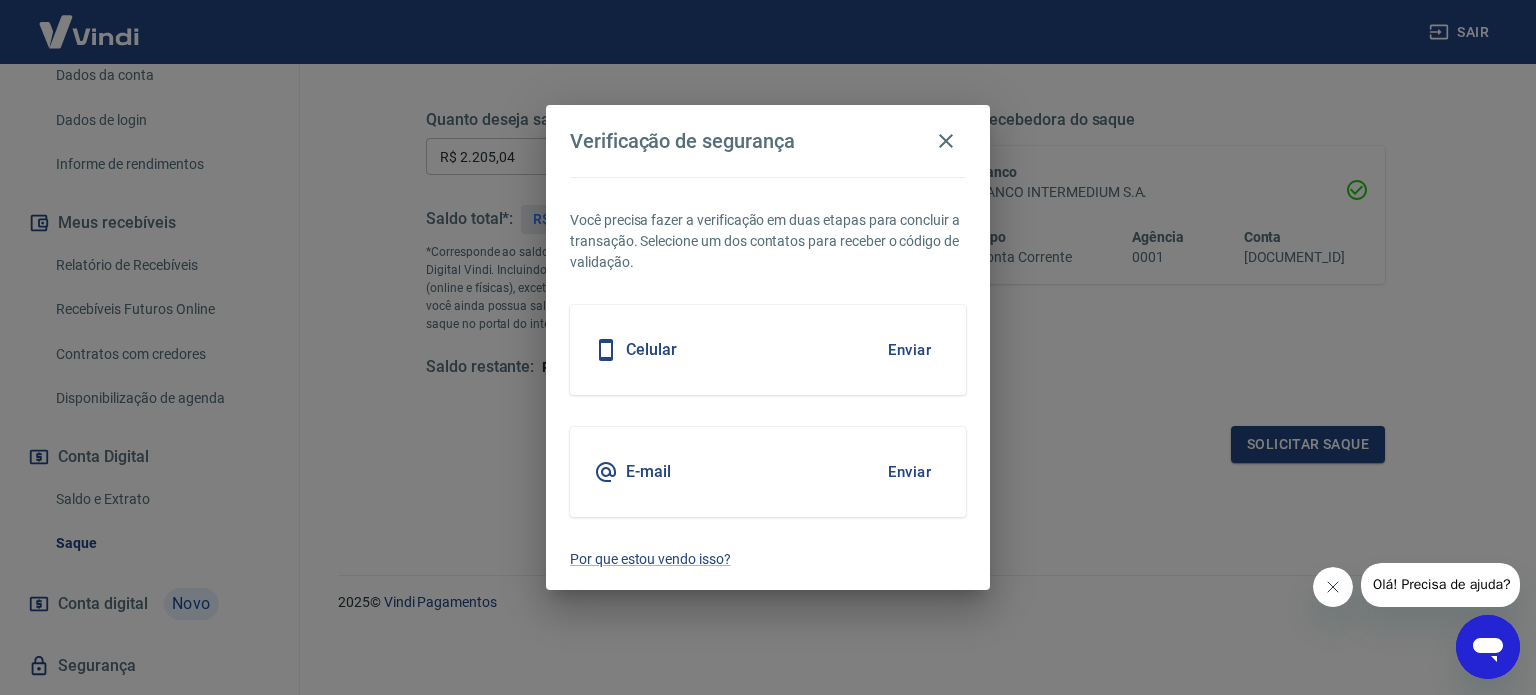 click on "Enviar" at bounding box center (909, 472) 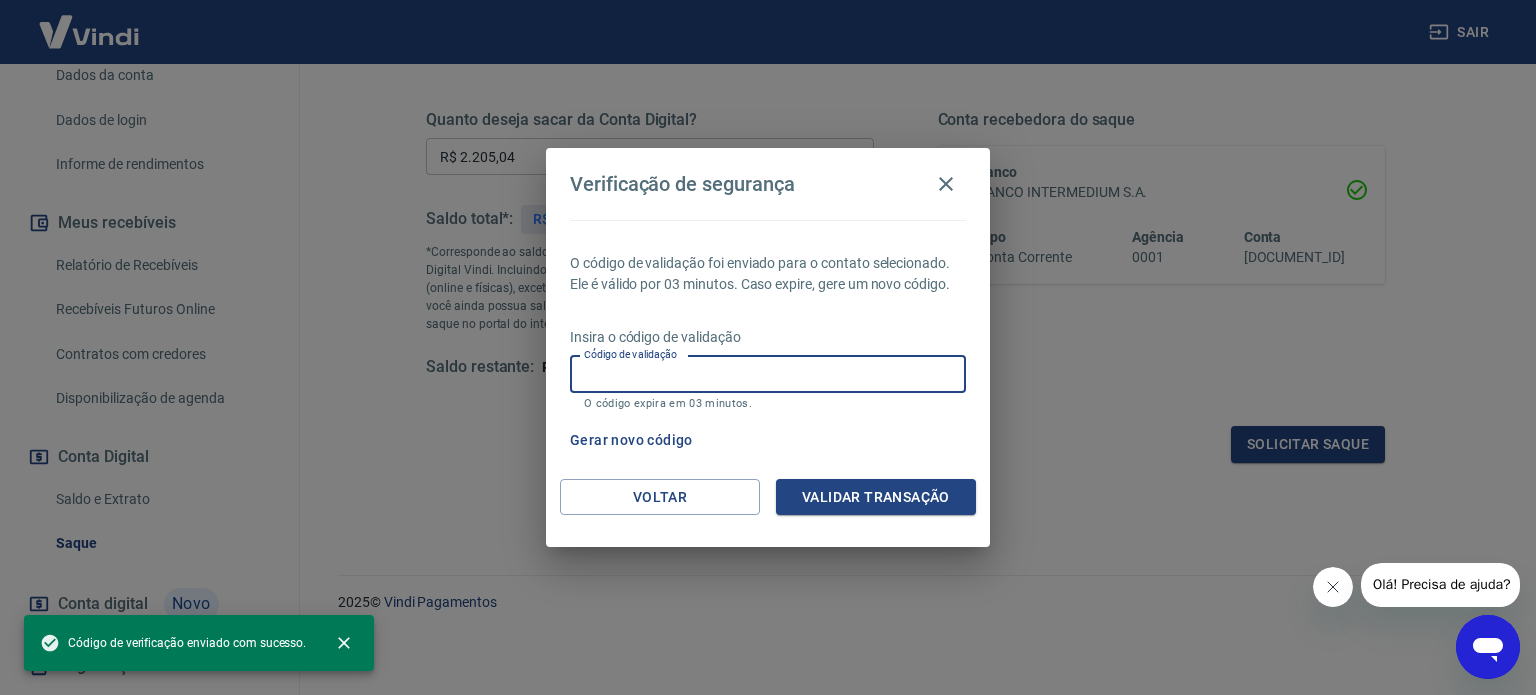 click on "Código de validação" at bounding box center (768, 374) 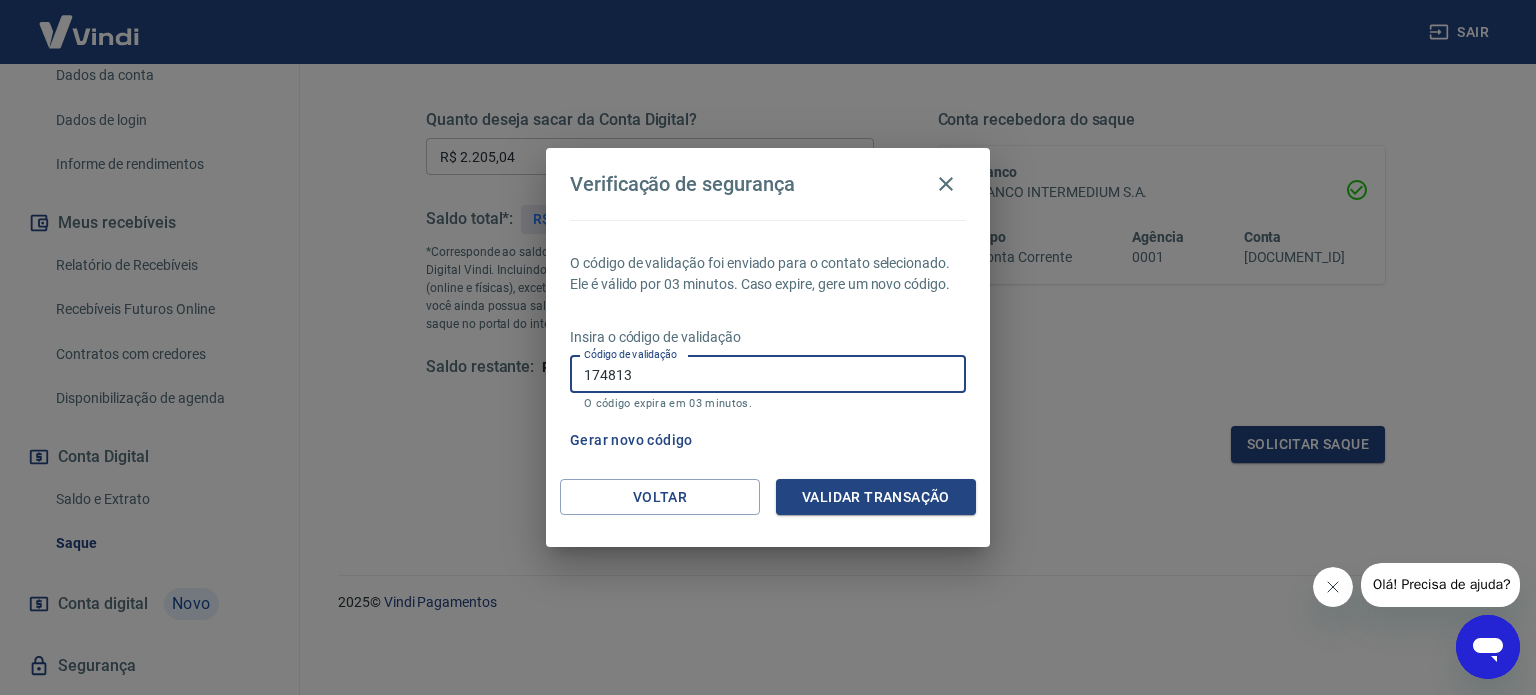 type on "174813" 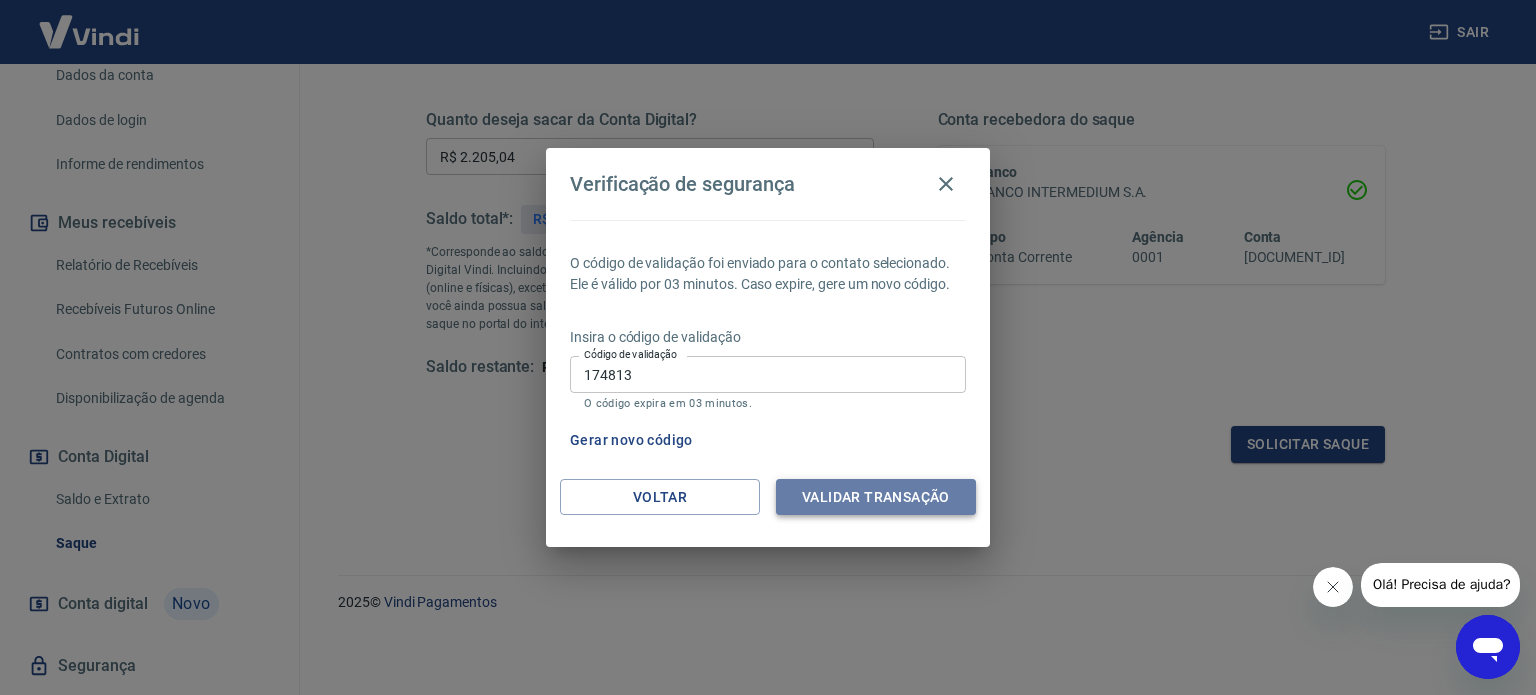 click on "Validar transação" at bounding box center [876, 497] 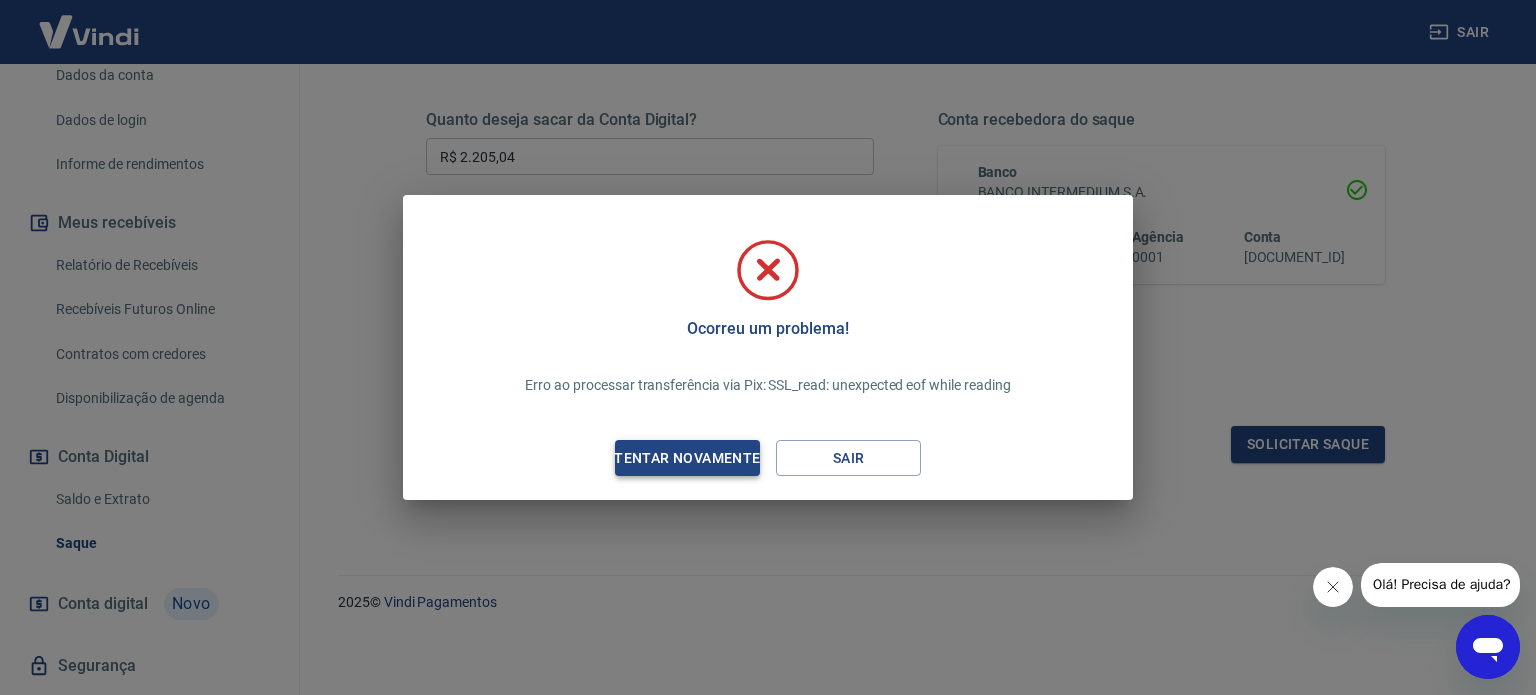 click on "Tentar novamente" at bounding box center (687, 458) 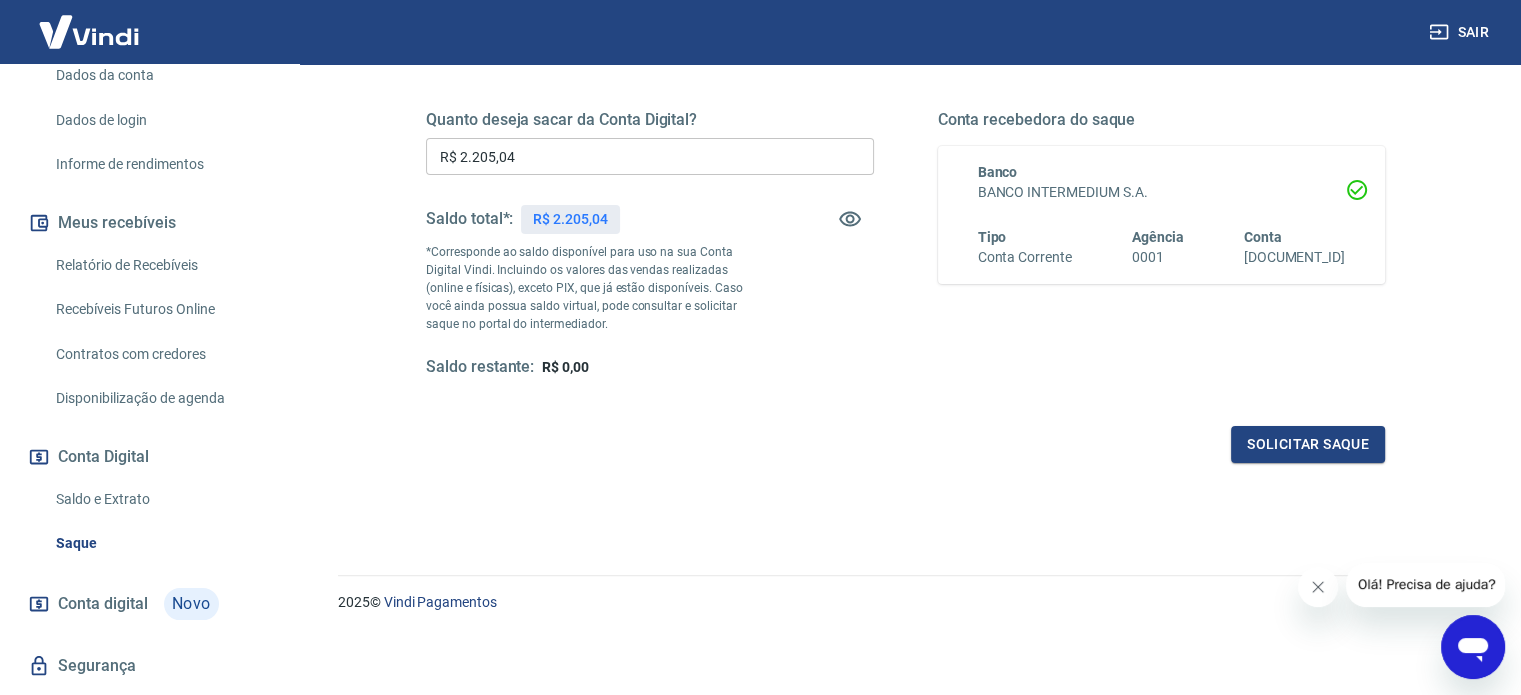 scroll, scrollTop: 192, scrollLeft: 0, axis: vertical 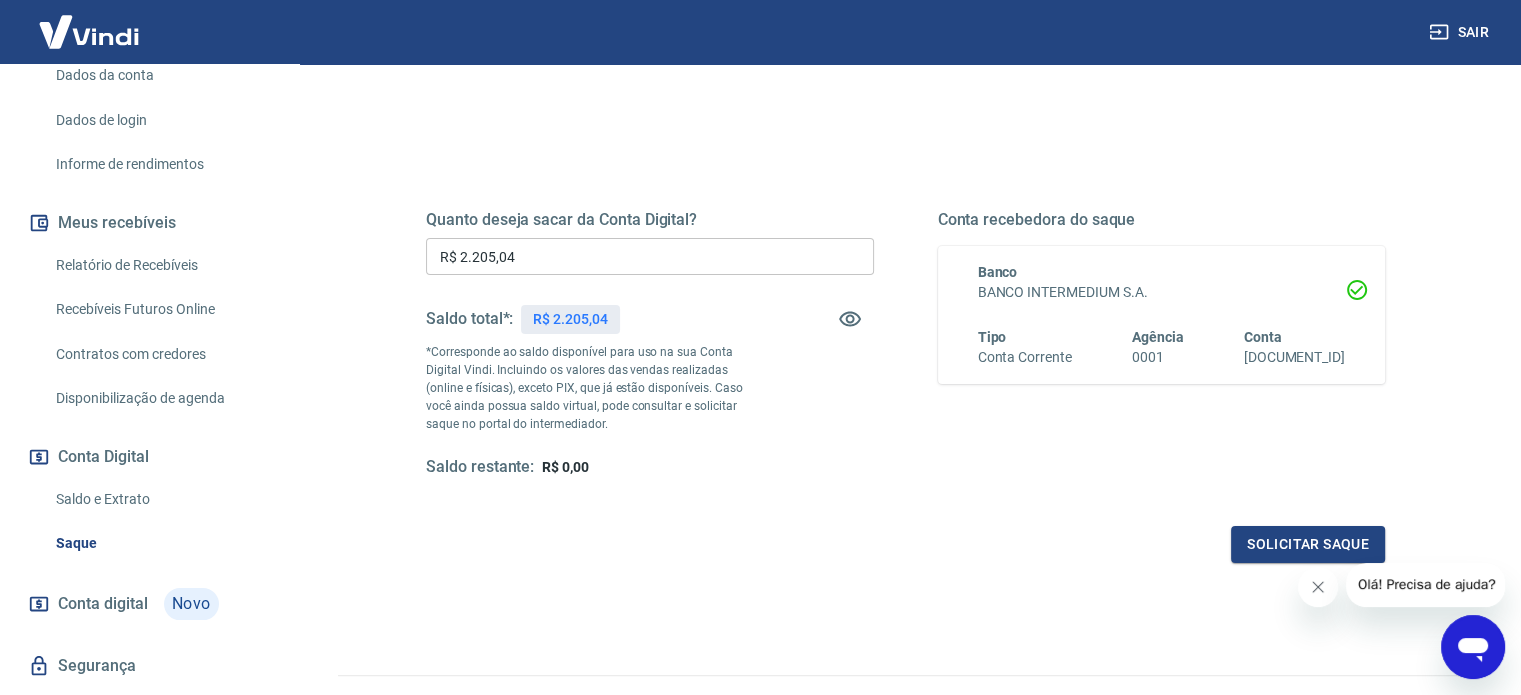 type 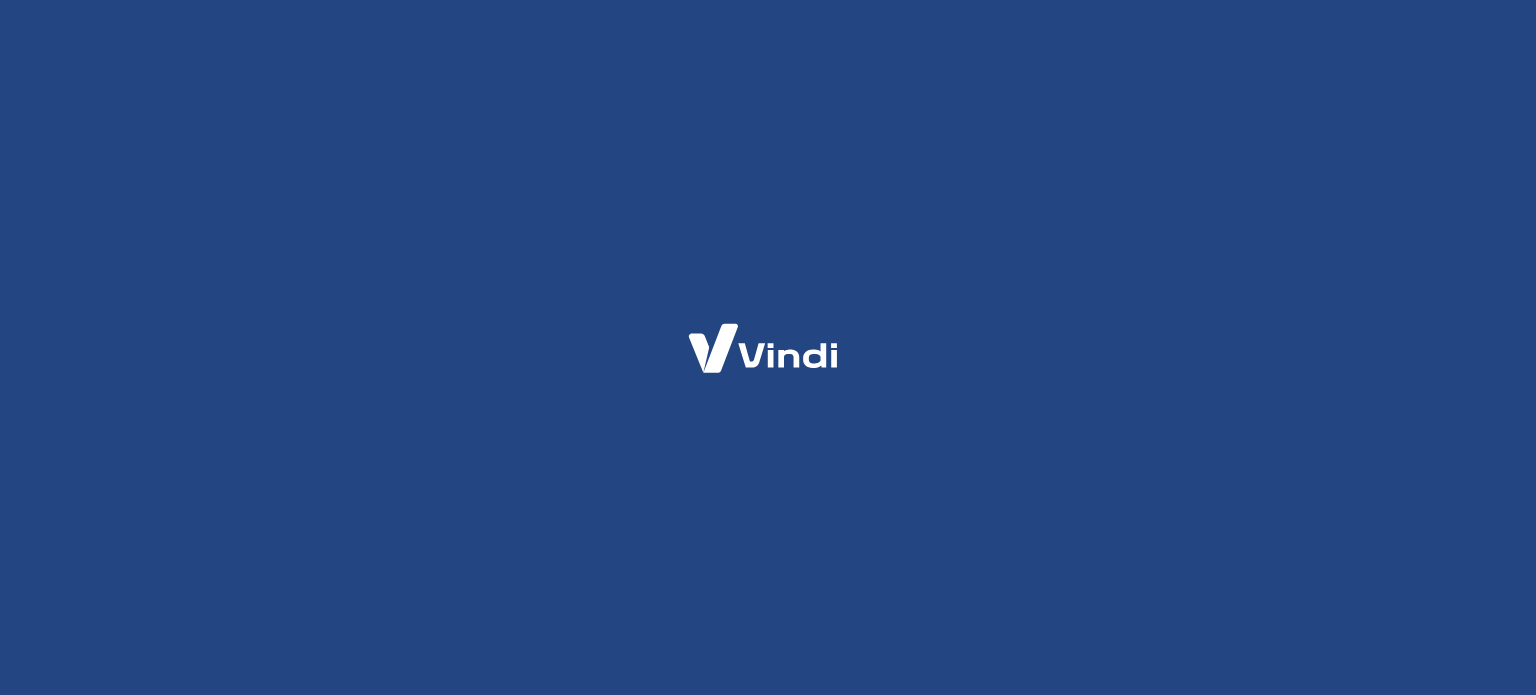 scroll, scrollTop: 0, scrollLeft: 0, axis: both 